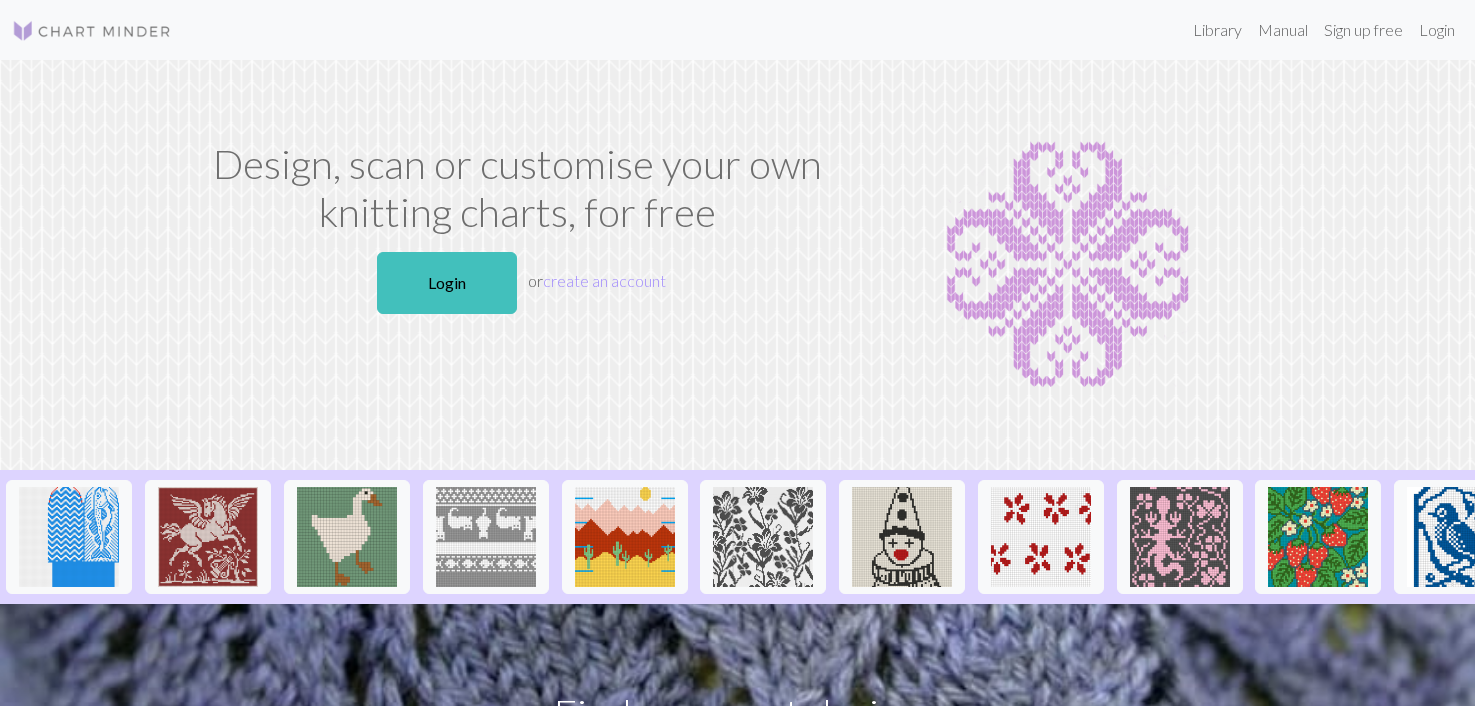 scroll, scrollTop: 0, scrollLeft: 0, axis: both 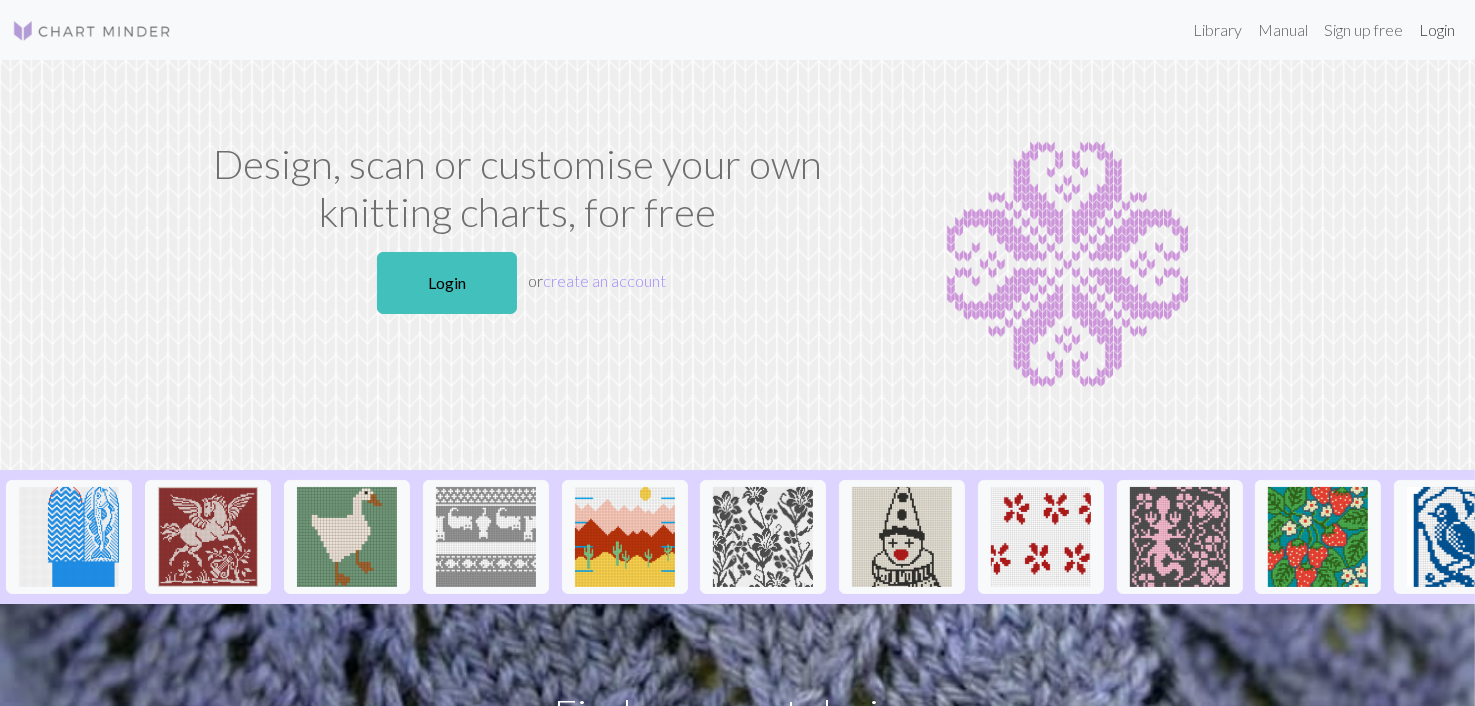 click on "Login" at bounding box center [1437, 30] 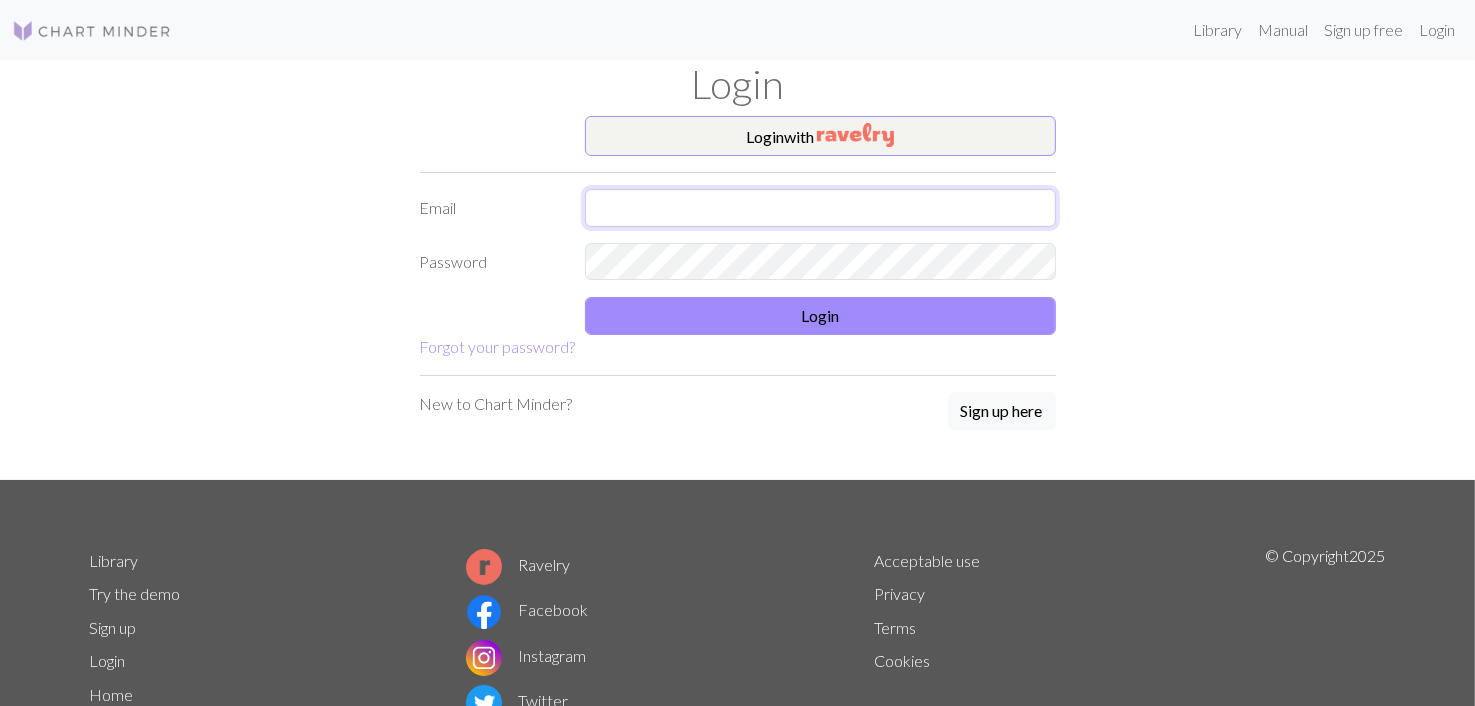 click at bounding box center (820, 208) 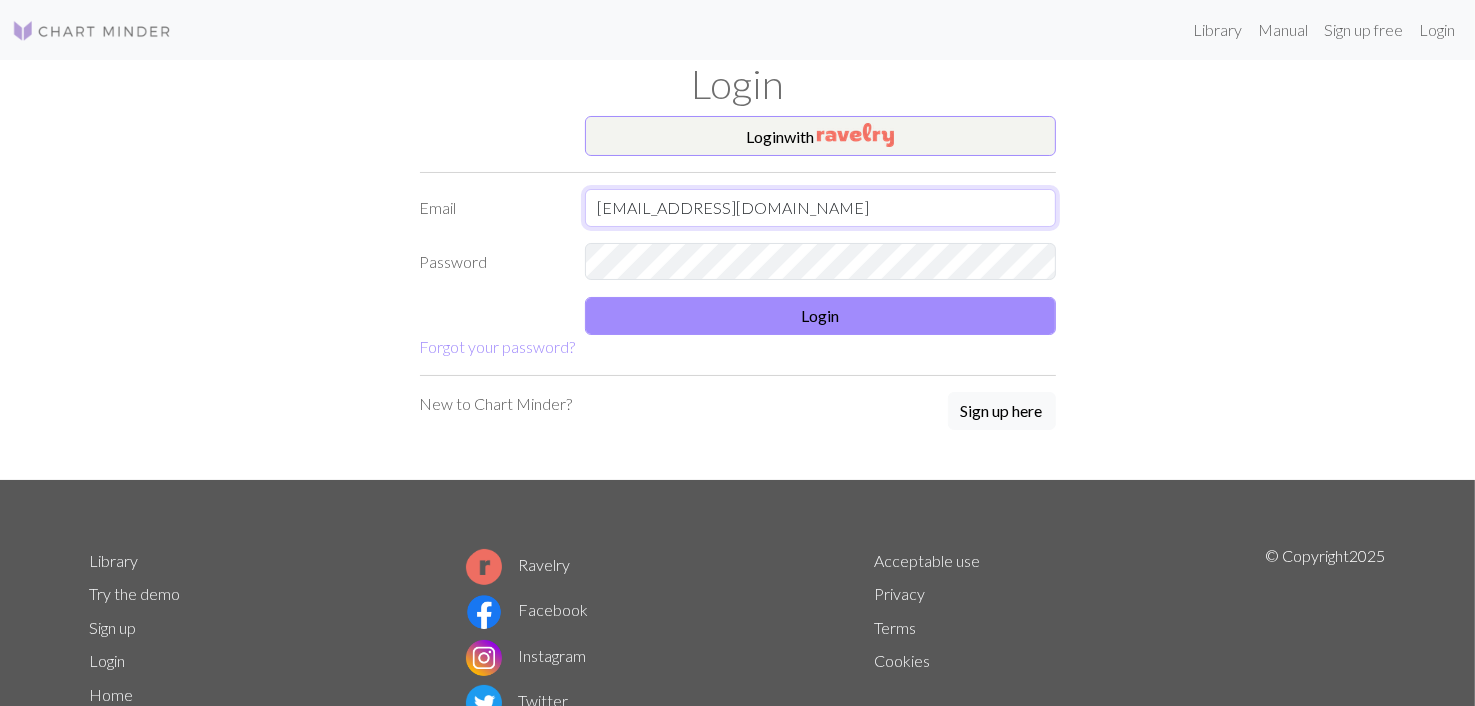 click on "[EMAIL_ADDRESS][DOMAIN_NAME]" at bounding box center [820, 208] 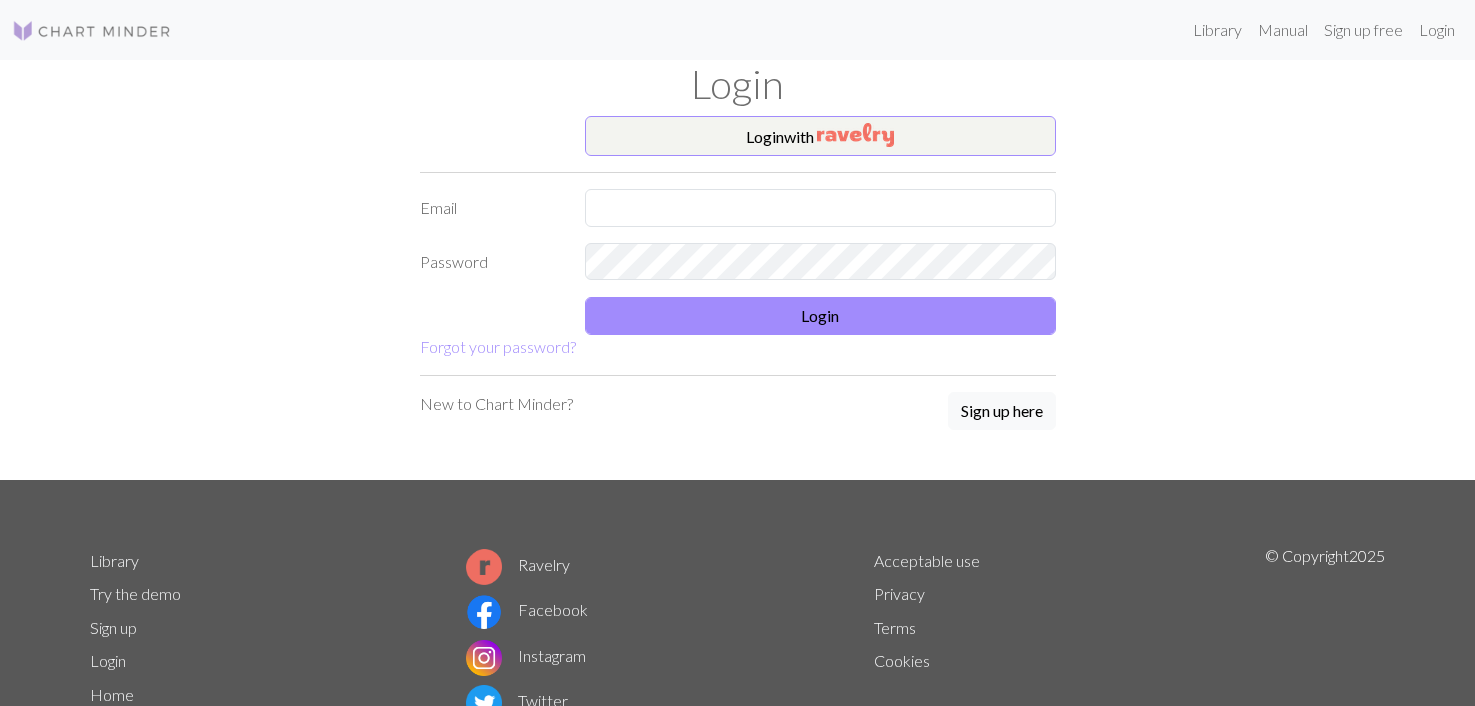scroll, scrollTop: 0, scrollLeft: 0, axis: both 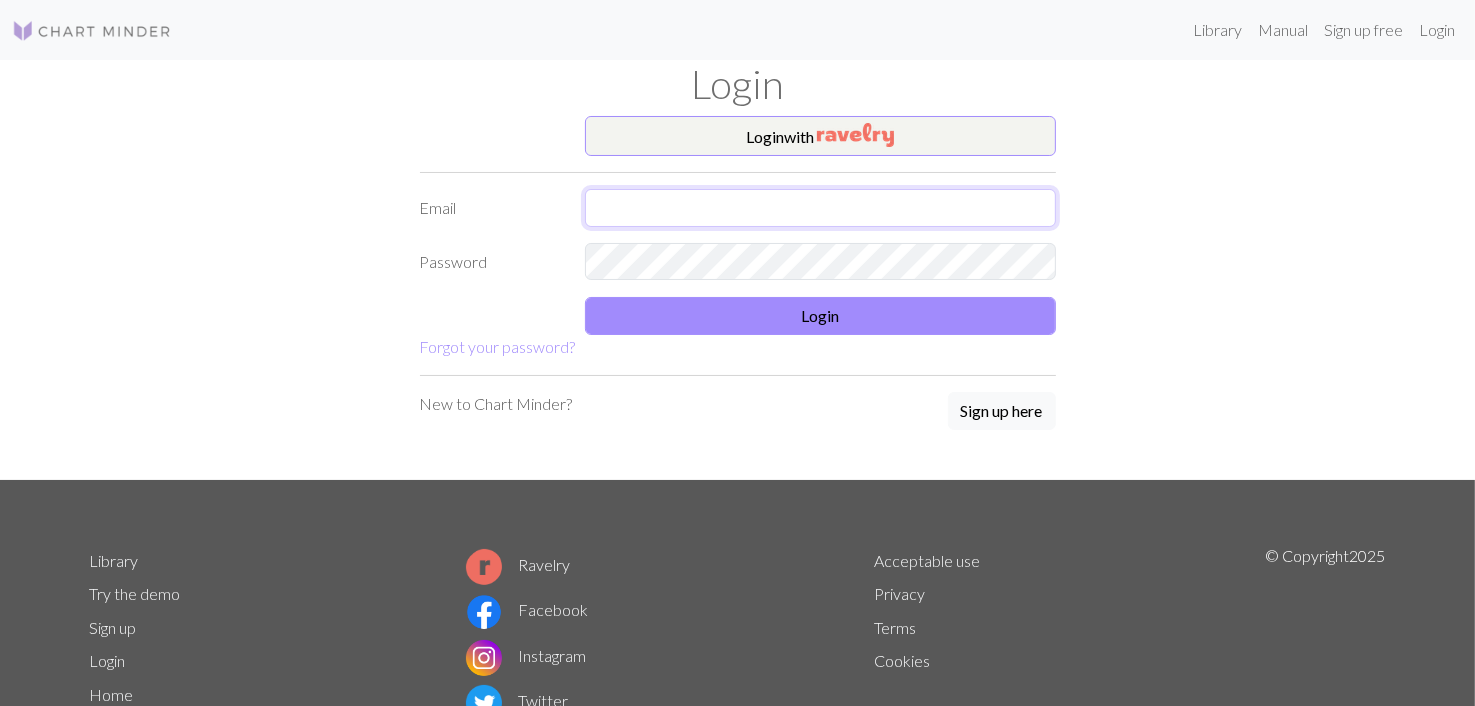 click at bounding box center [820, 208] 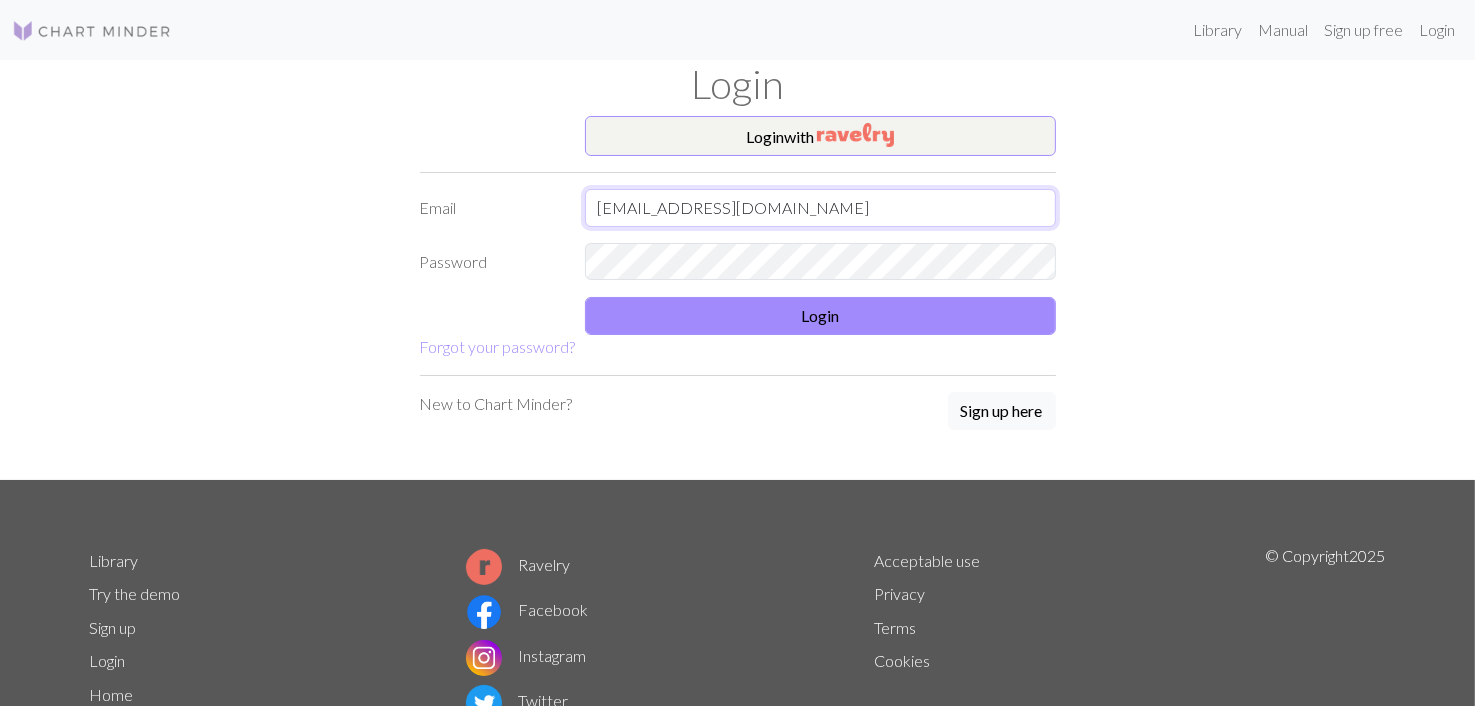 click on "[EMAIL_ADDRESS][DOMAIN_NAME]" at bounding box center (820, 208) 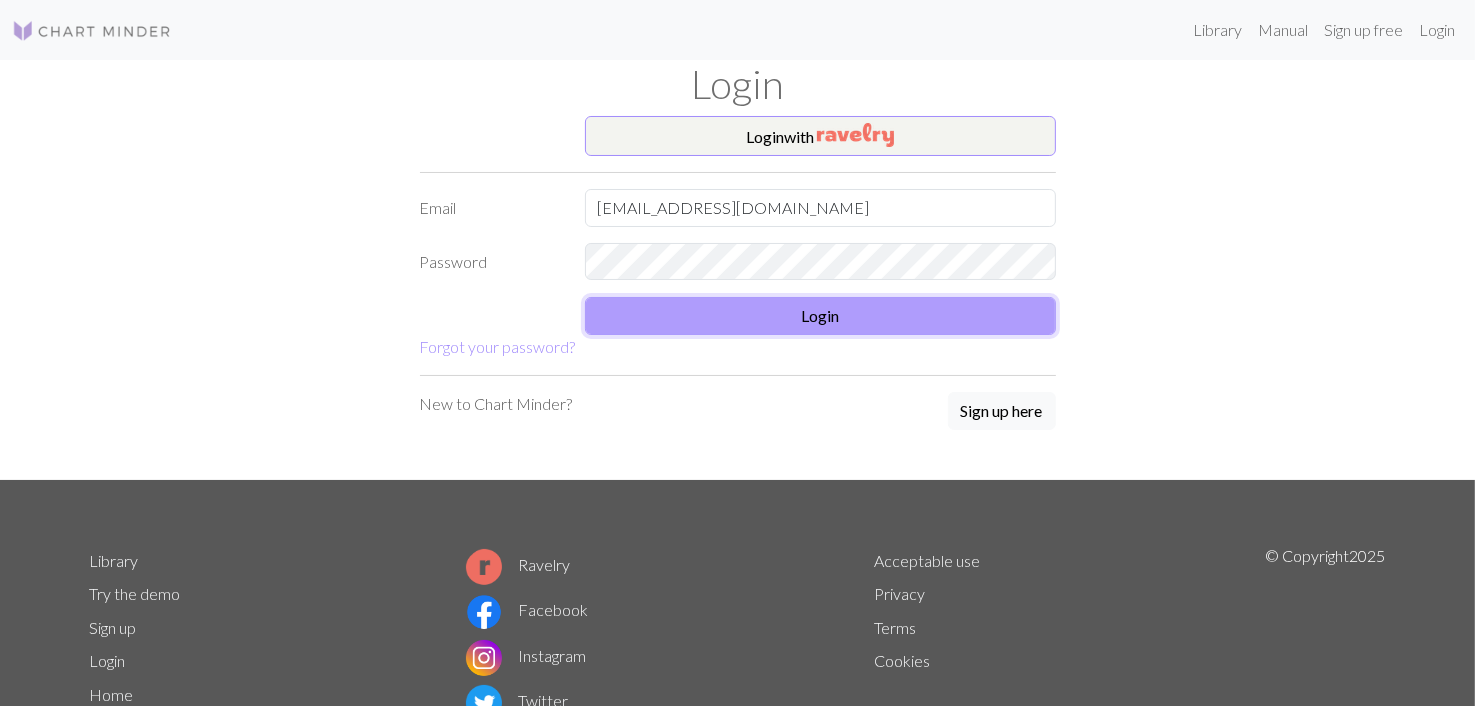 click on "Login" at bounding box center (820, 316) 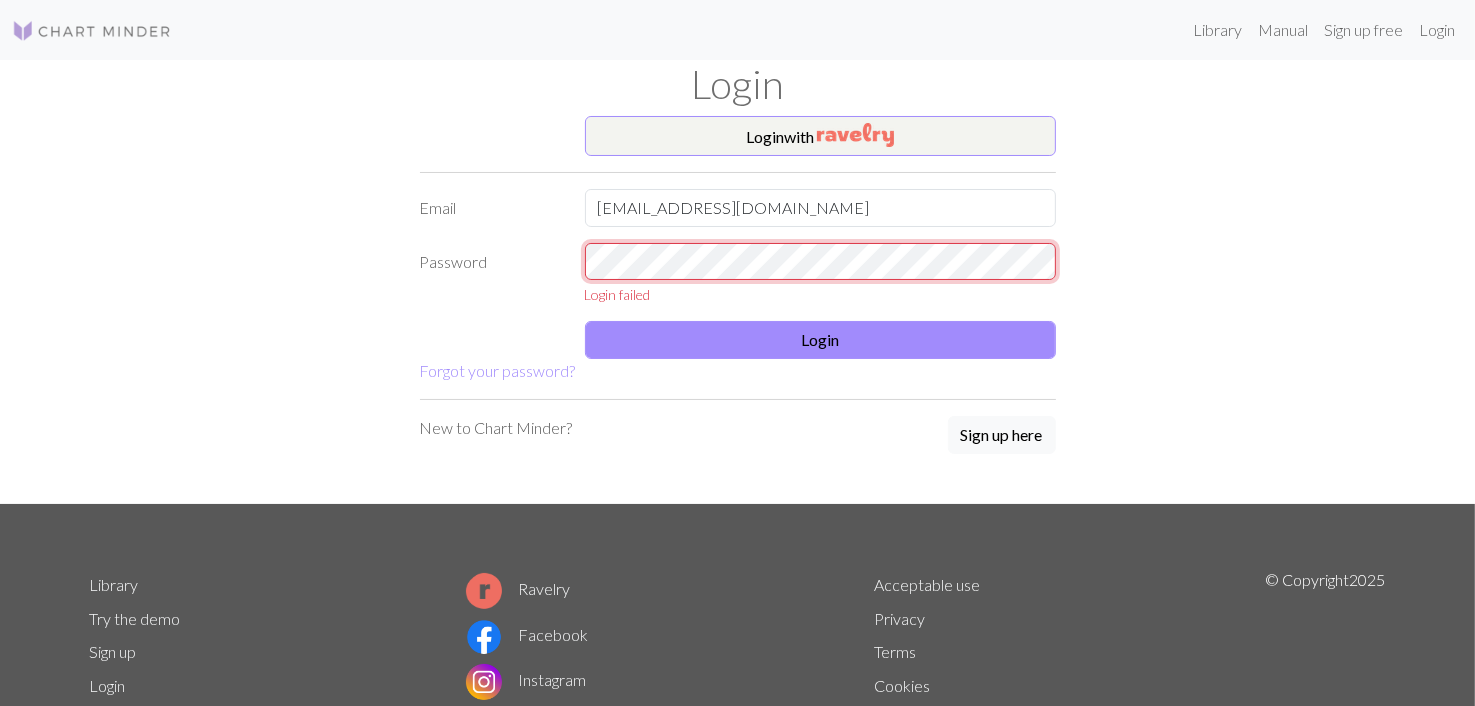 click on "This website uses cookies to ensure you get the best experience on our website.  Learn more Got it! Library Manual Sign up free Login Login Login  with   Email taylorhatfield29@gmail.com Password Login failed Login Forgot your password? New to Chart Minder? Sign up here Library Try the demo Sign up Login Home About Ravelry Facebook Instagram Twitter Acceptable use Privacy Terms Cookies © Copyright  2025" at bounding box center (737, 353) 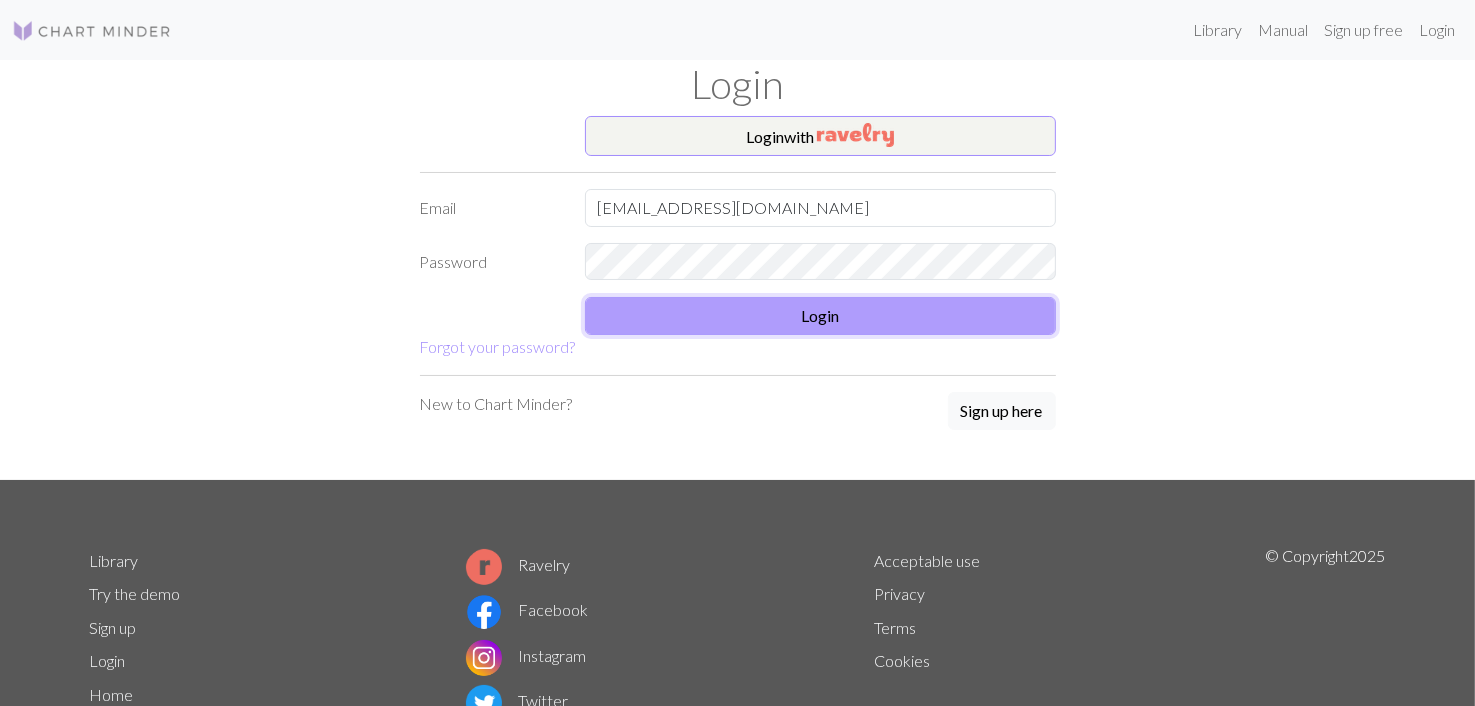 click on "Login" at bounding box center (820, 316) 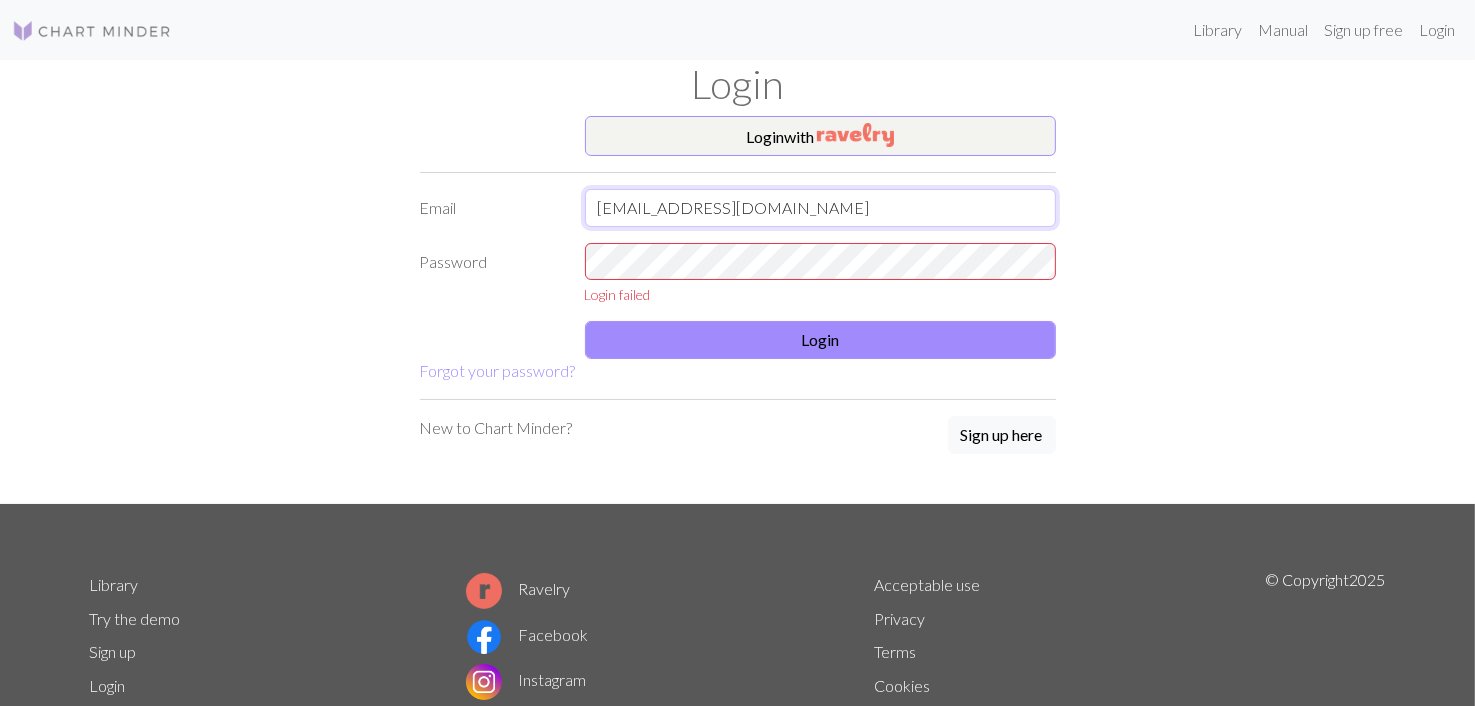 click on "[EMAIL_ADDRESS][DOMAIN_NAME]" at bounding box center (820, 208) 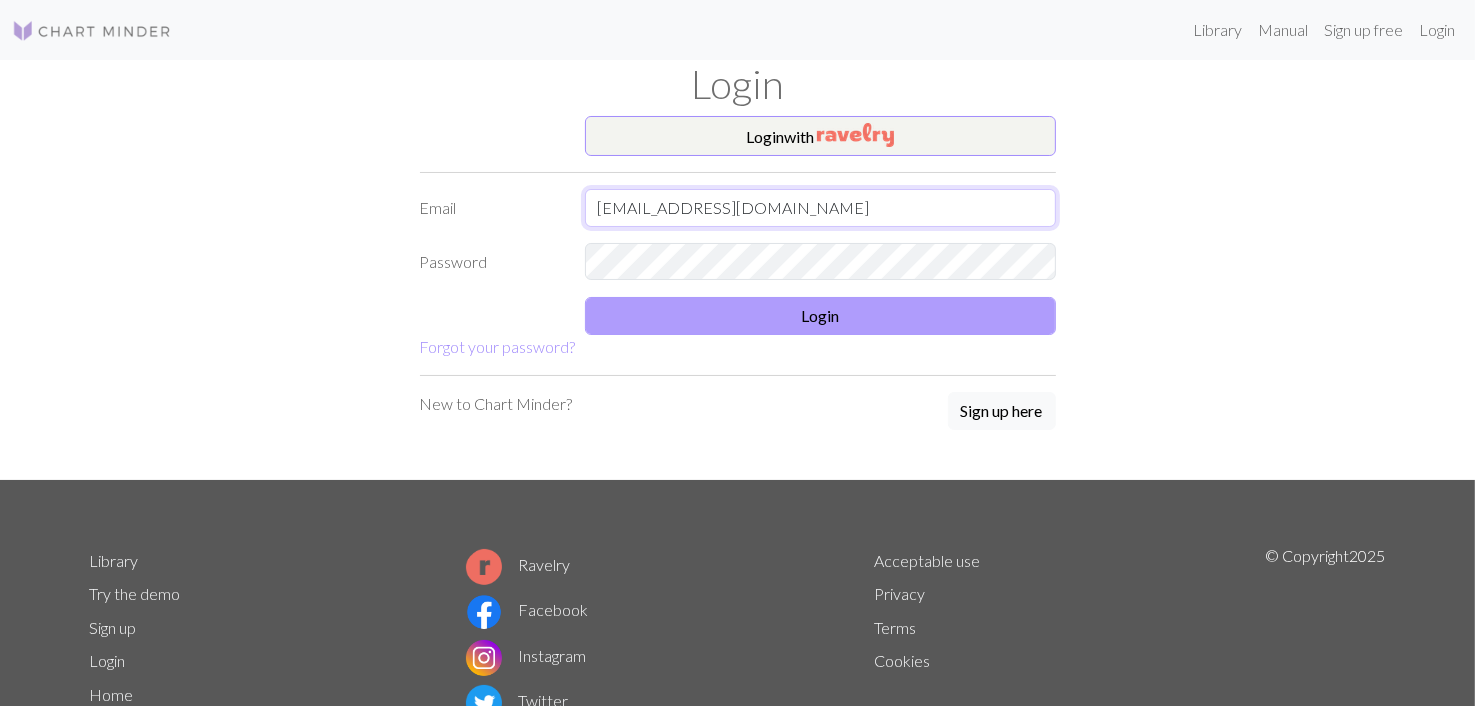 type on "[EMAIL_ADDRESS][DOMAIN_NAME]" 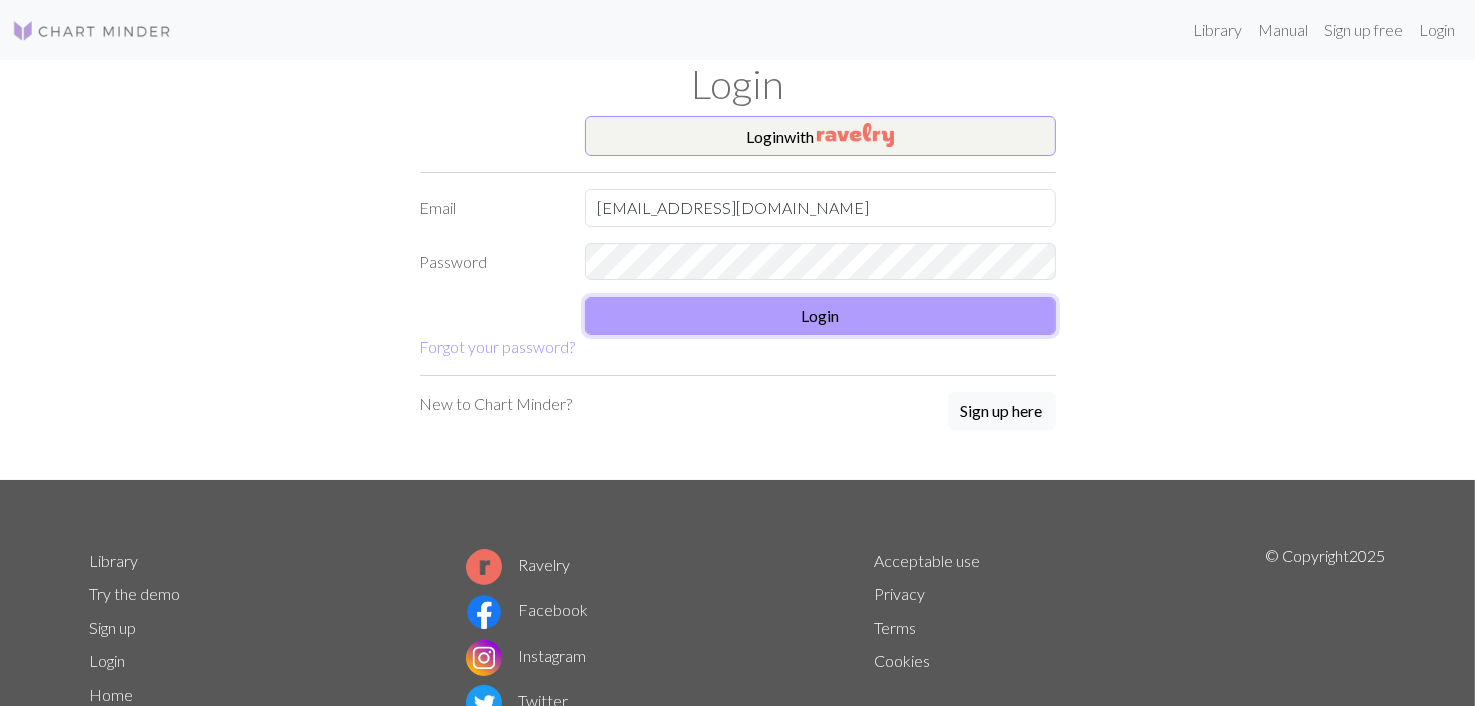 click on "Login" at bounding box center (820, 316) 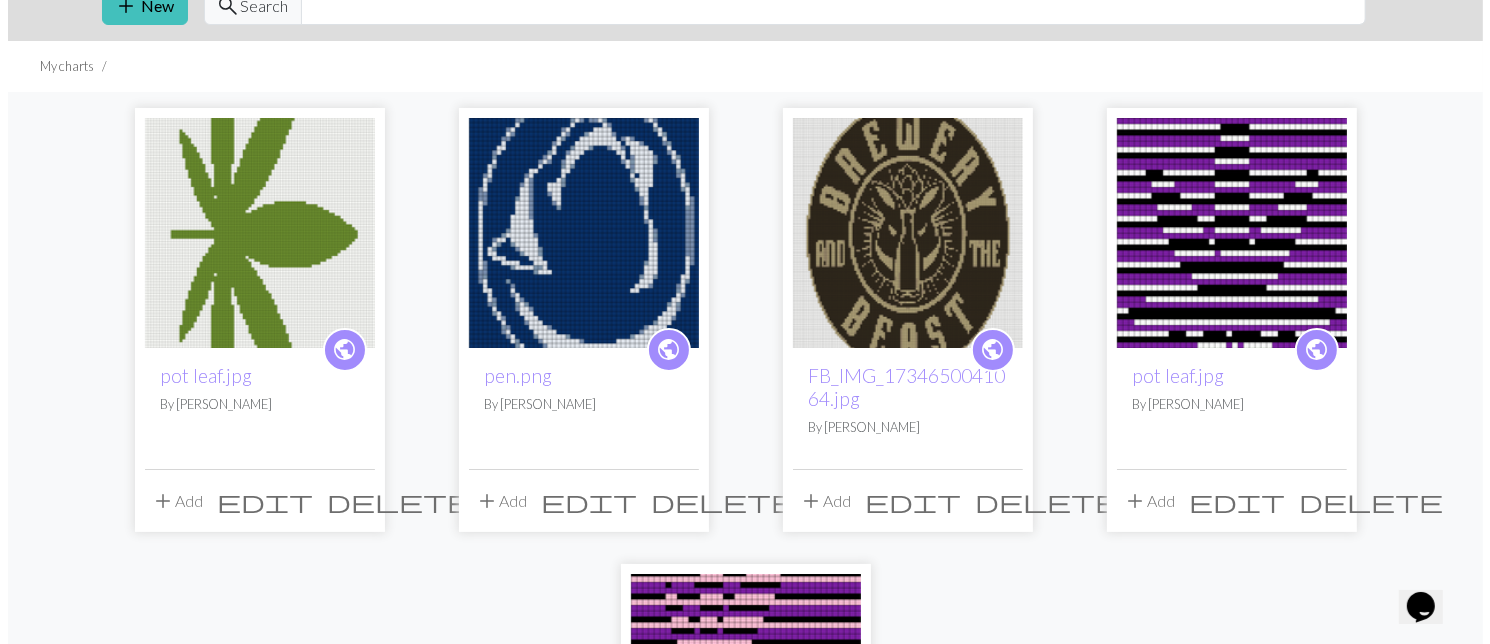 scroll, scrollTop: 0, scrollLeft: 0, axis: both 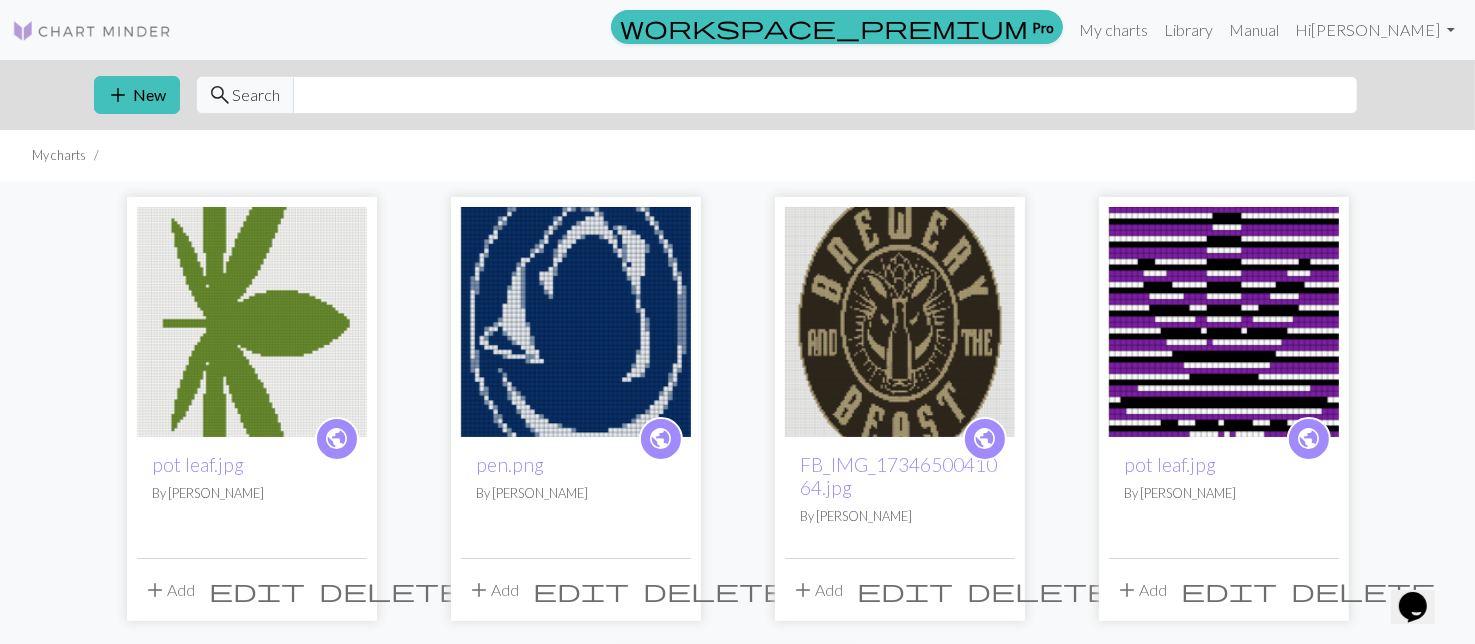 click at bounding box center [252, 322] 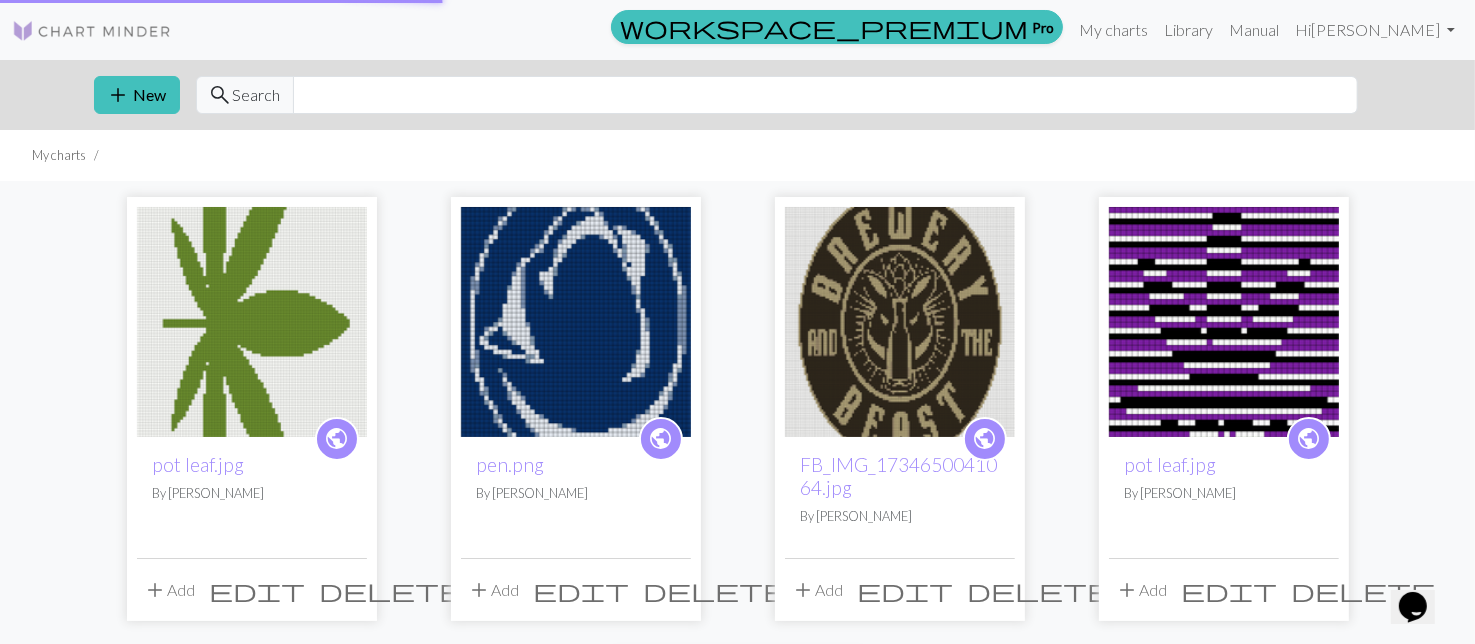 click at bounding box center (252, 322) 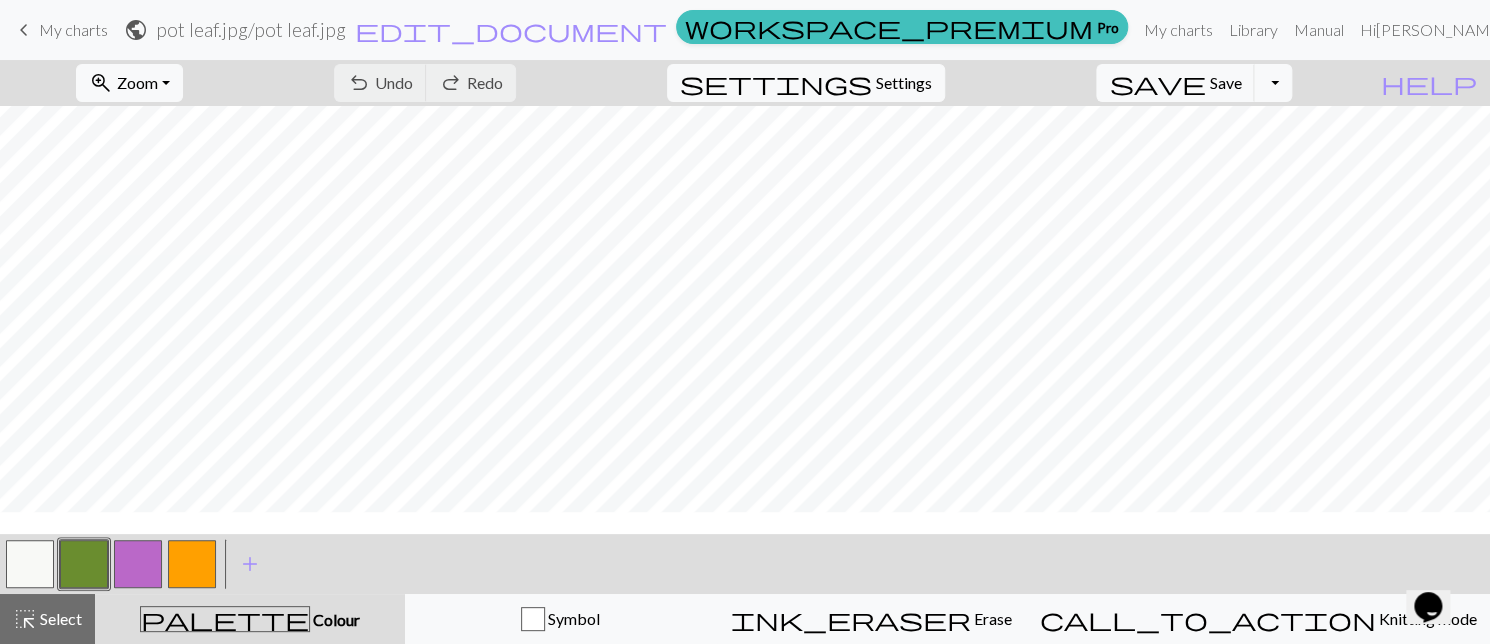scroll, scrollTop: 400, scrollLeft: 0, axis: vertical 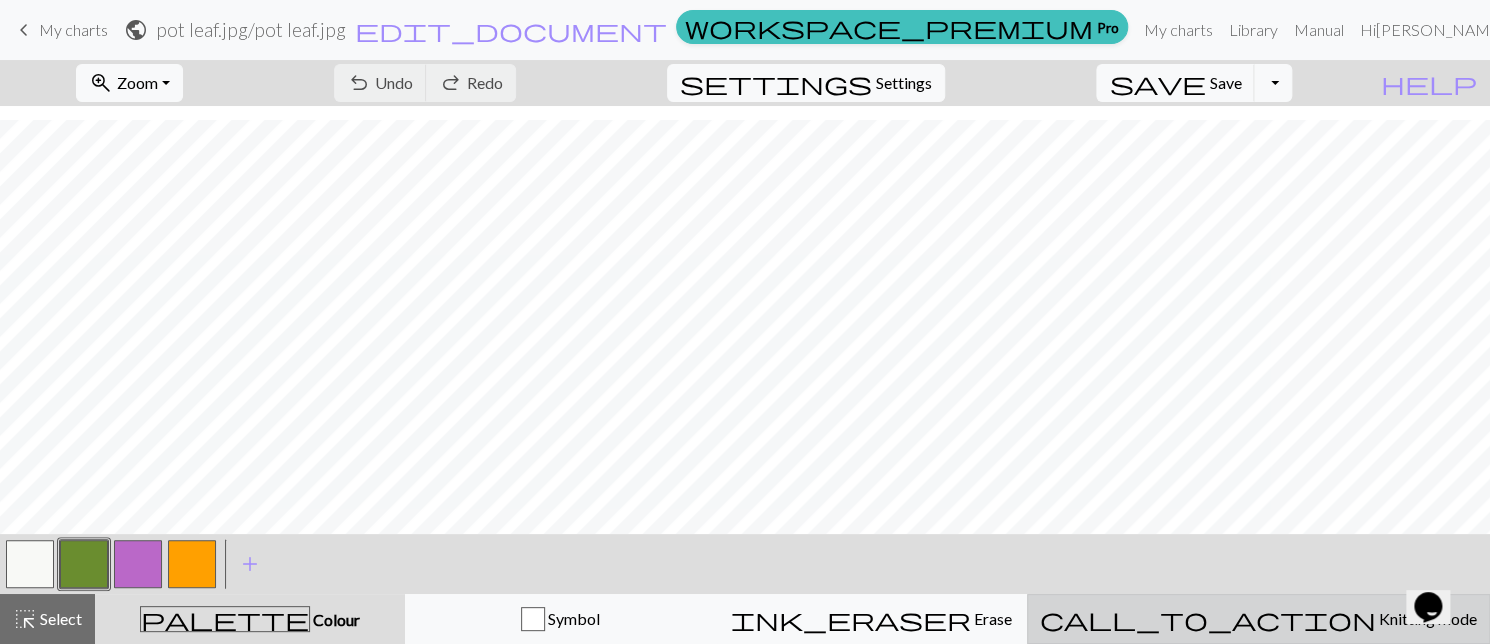 click on "Knitting mode" at bounding box center (1426, 618) 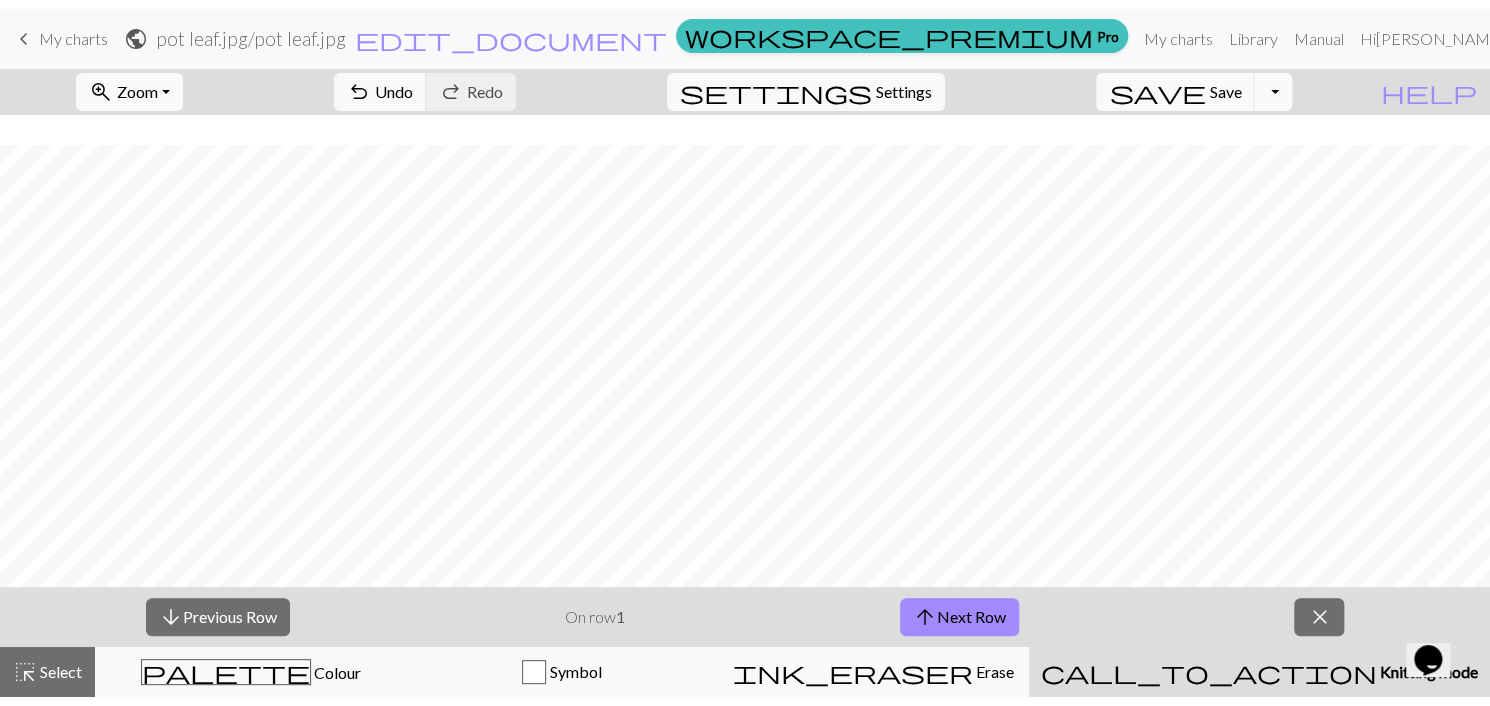 scroll, scrollTop: 2813, scrollLeft: 0, axis: vertical 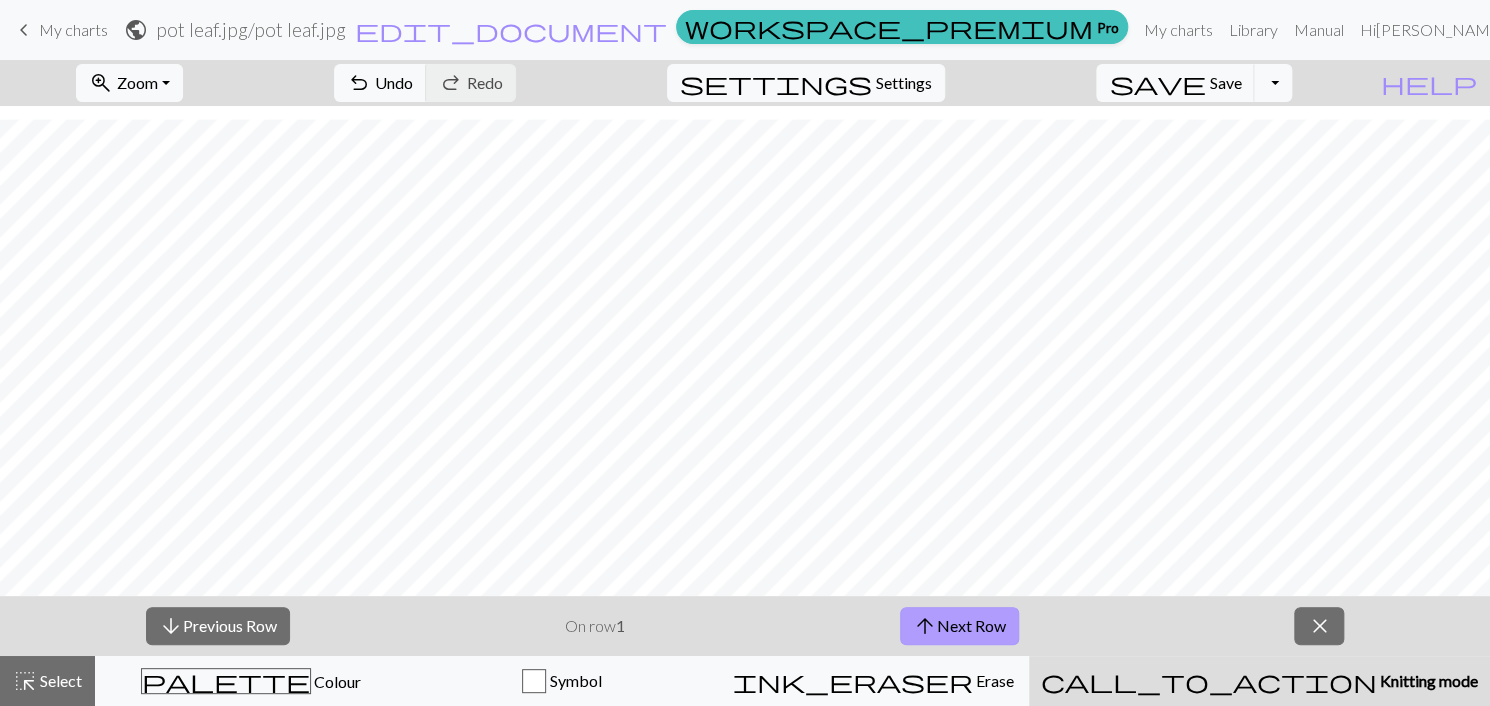click on "arrow_upward  Next Row" at bounding box center [959, 626] 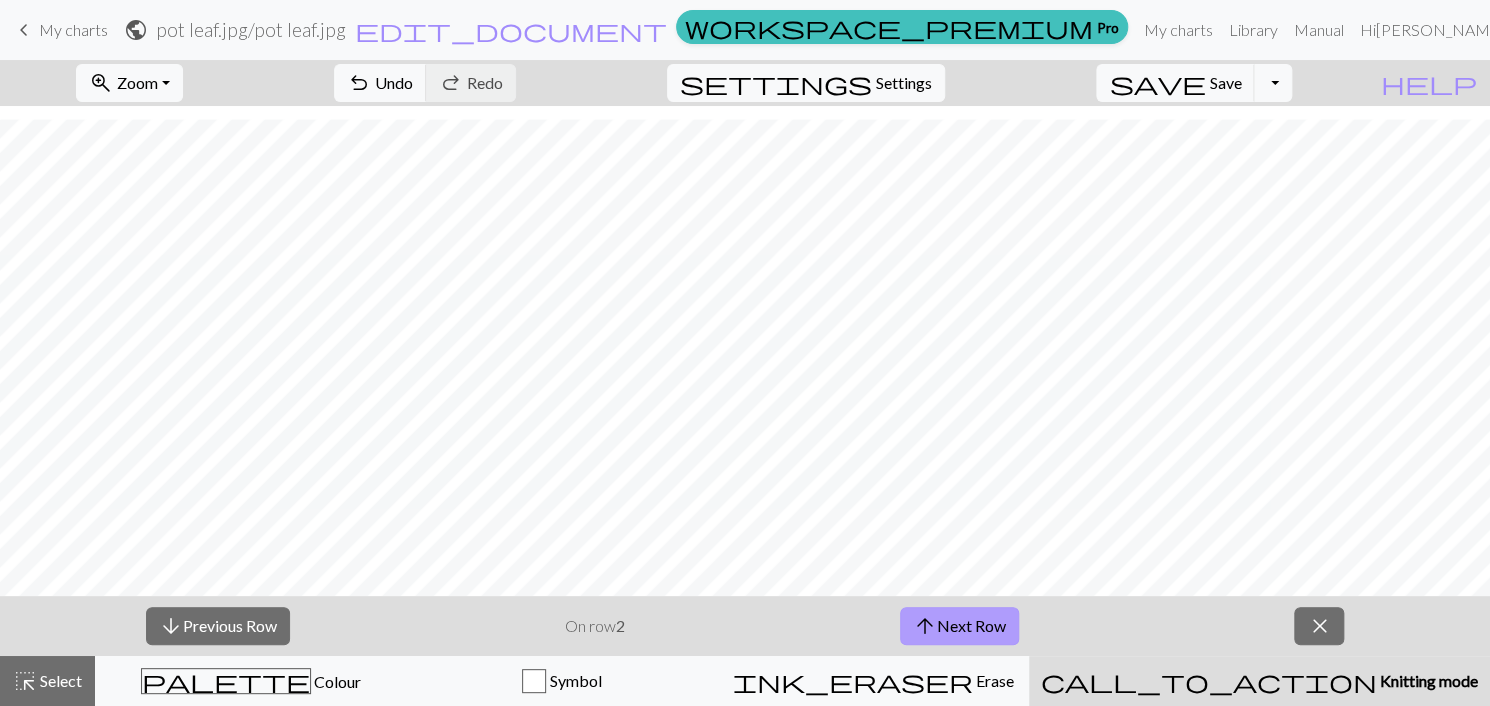 click on "arrow_upward  Next Row" at bounding box center [959, 626] 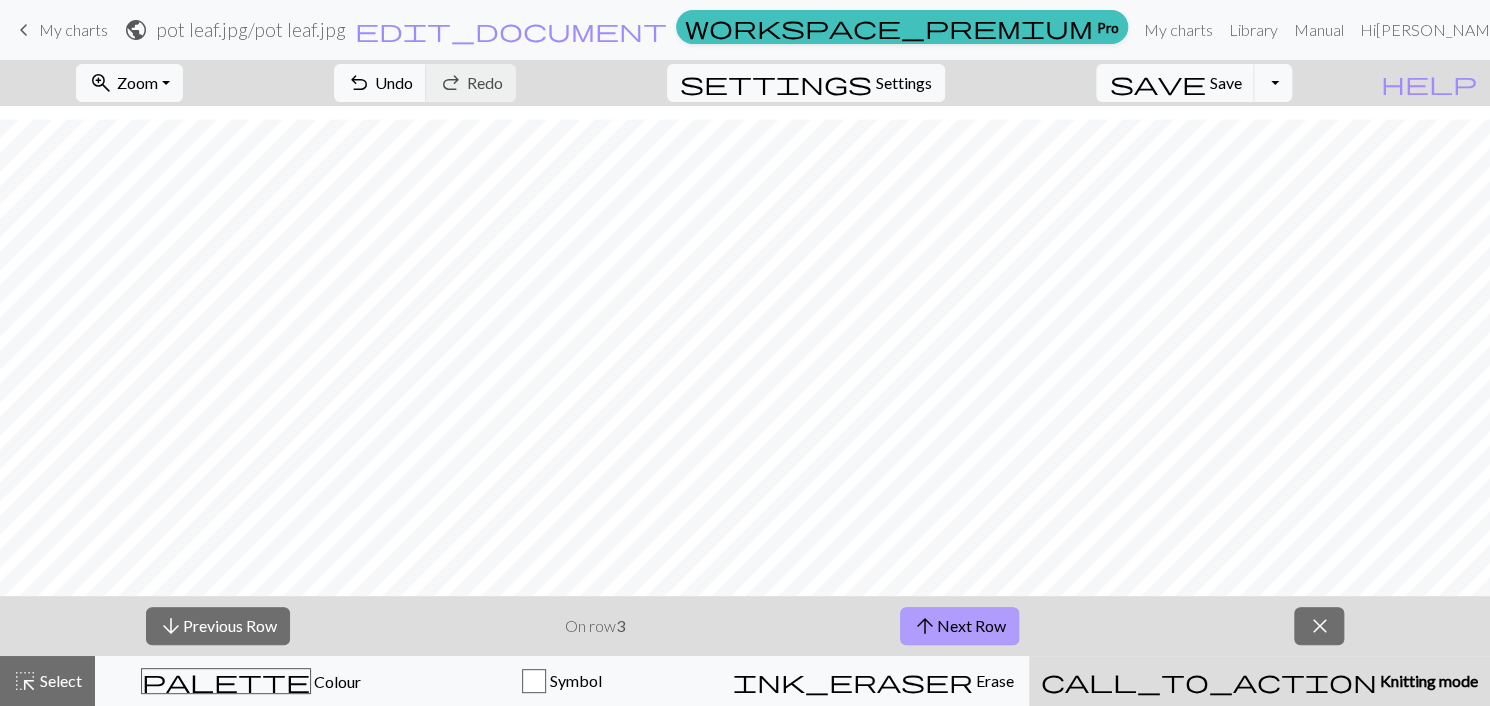 click on "arrow_upward  Next Row" at bounding box center [959, 626] 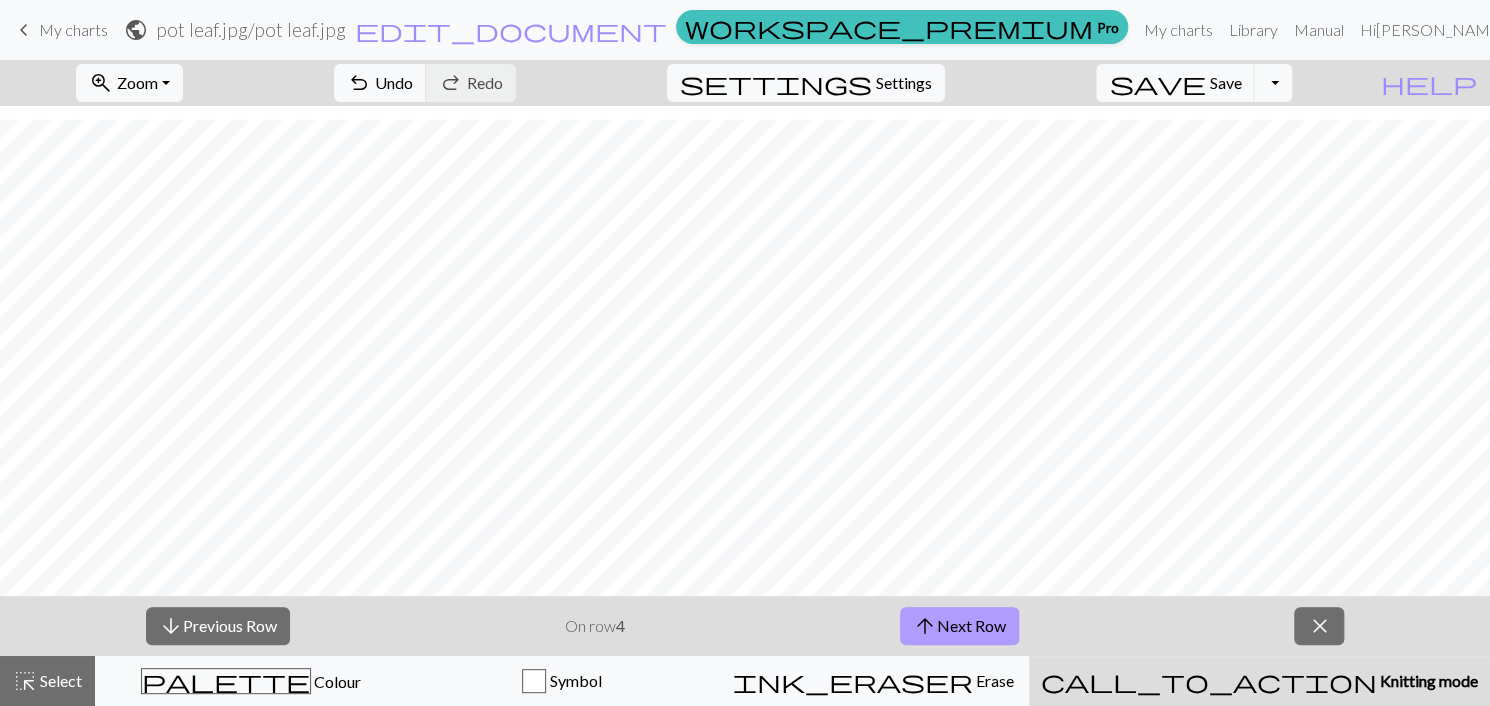 click on "arrow_upward  Next Row" at bounding box center (959, 626) 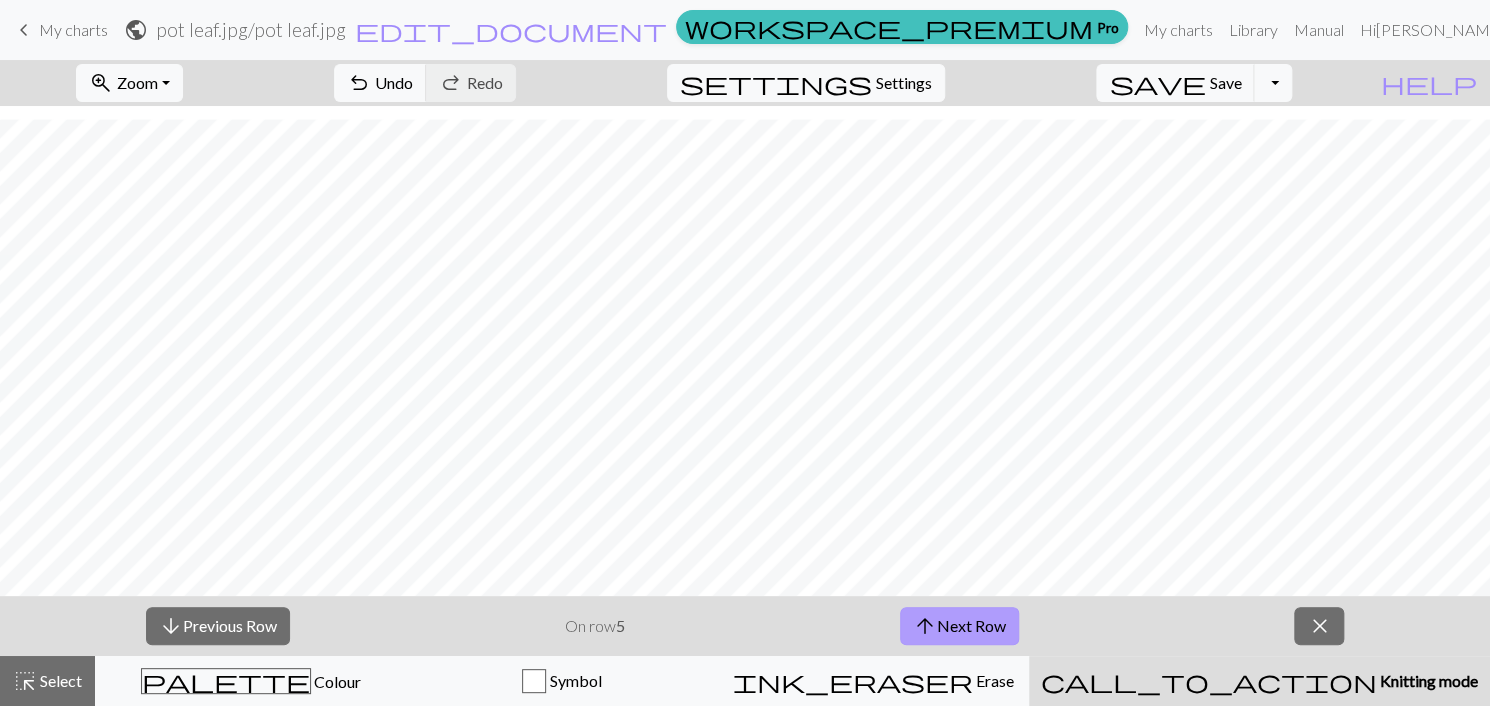 click on "arrow_upward  Next Row" at bounding box center [959, 626] 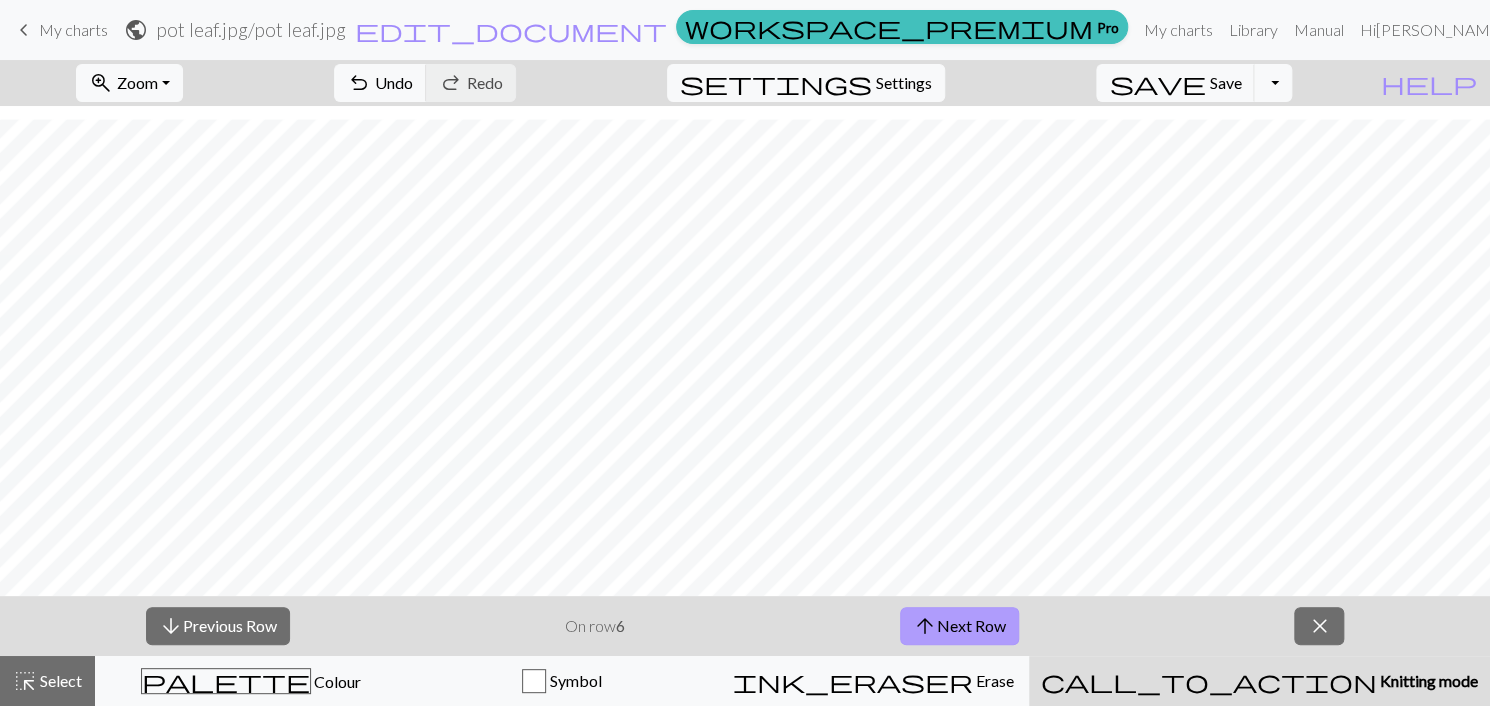 click on "arrow_upward" at bounding box center [925, 626] 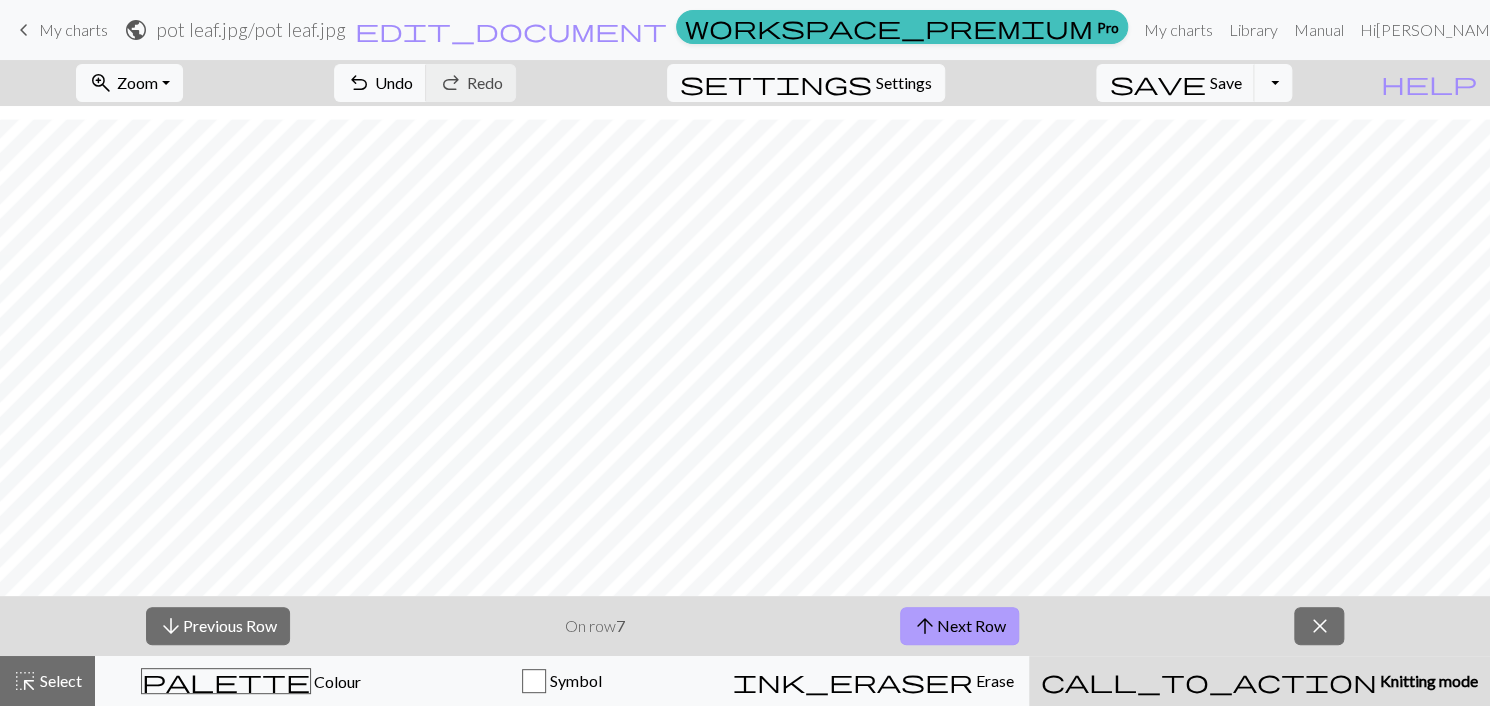 click on "arrow_upward  Next Row" at bounding box center (959, 626) 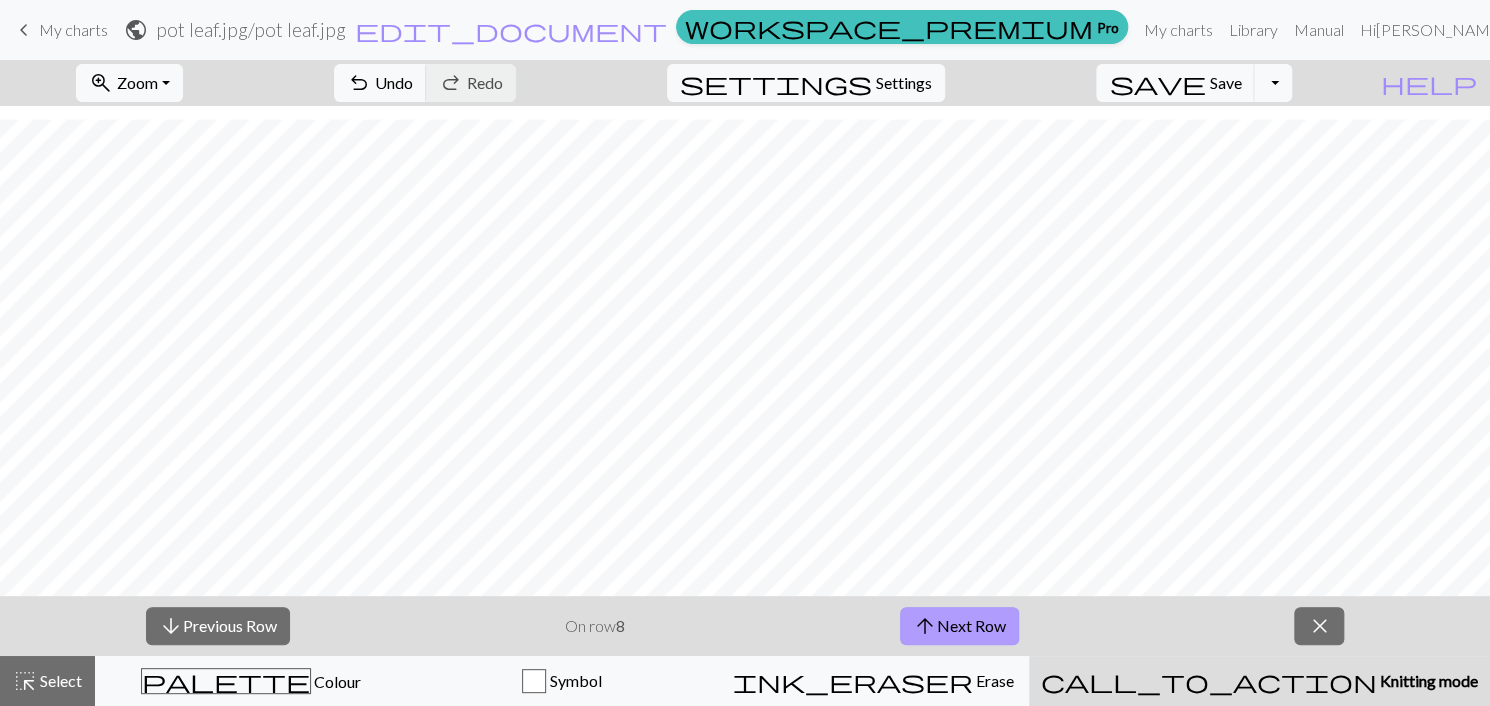 click on "arrow_upward  Next Row" at bounding box center [959, 626] 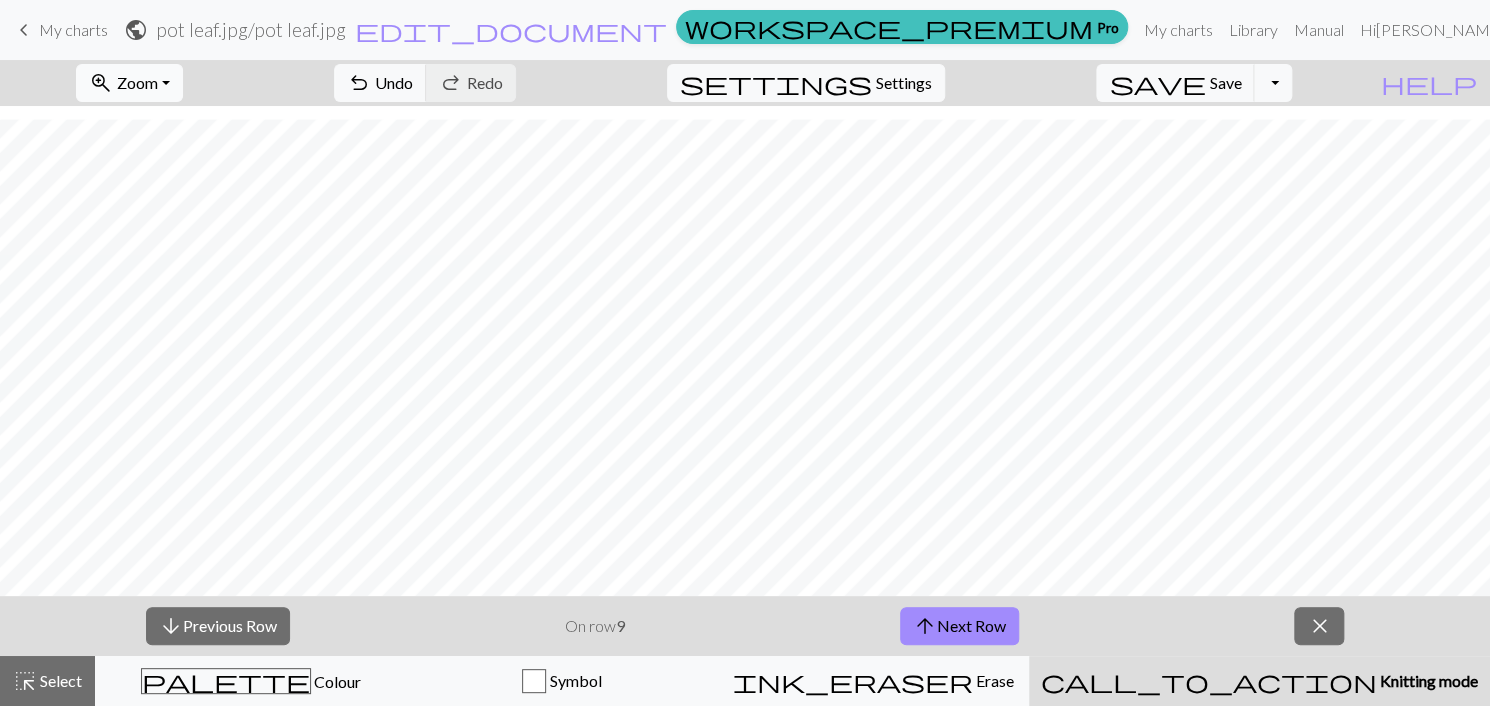 click on "zoom_in Zoom Zoom" at bounding box center [129, 83] 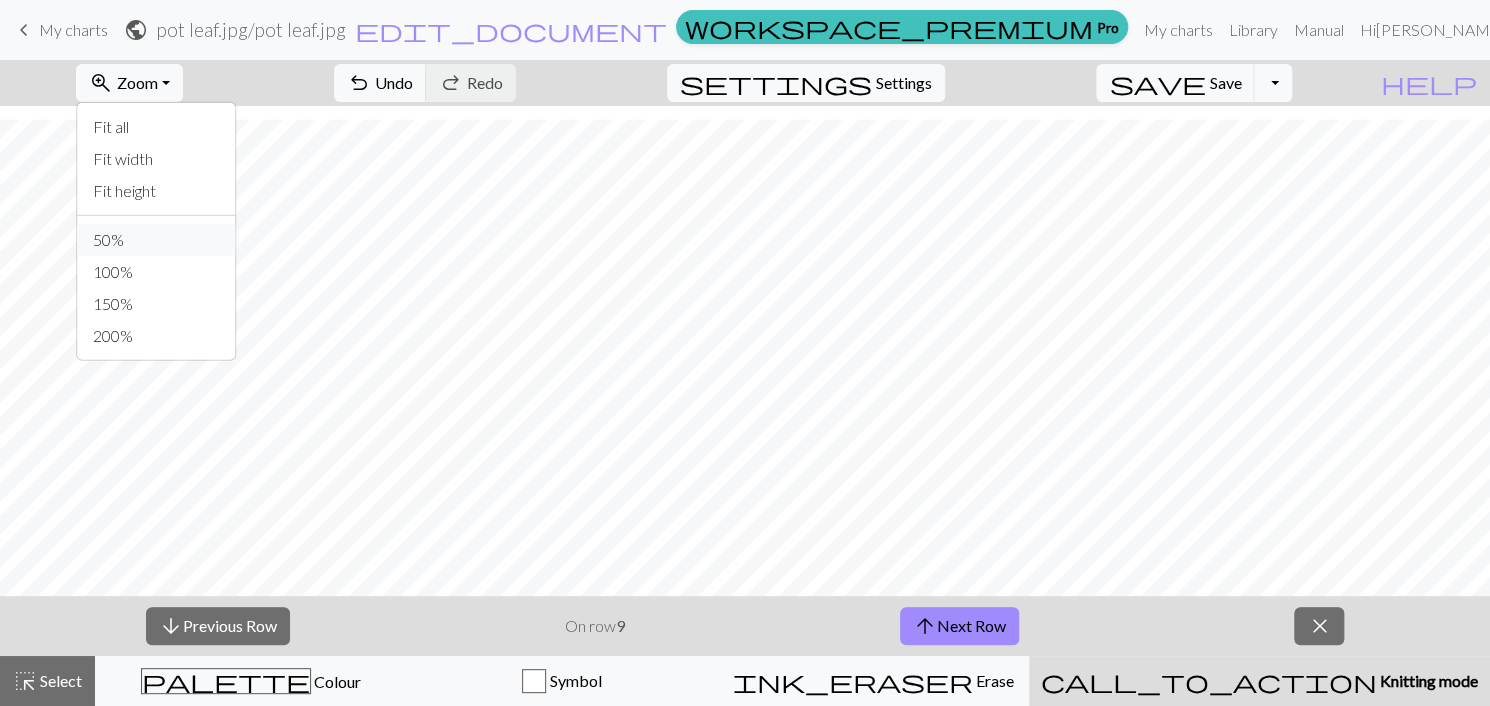 click on "50%" at bounding box center [156, 240] 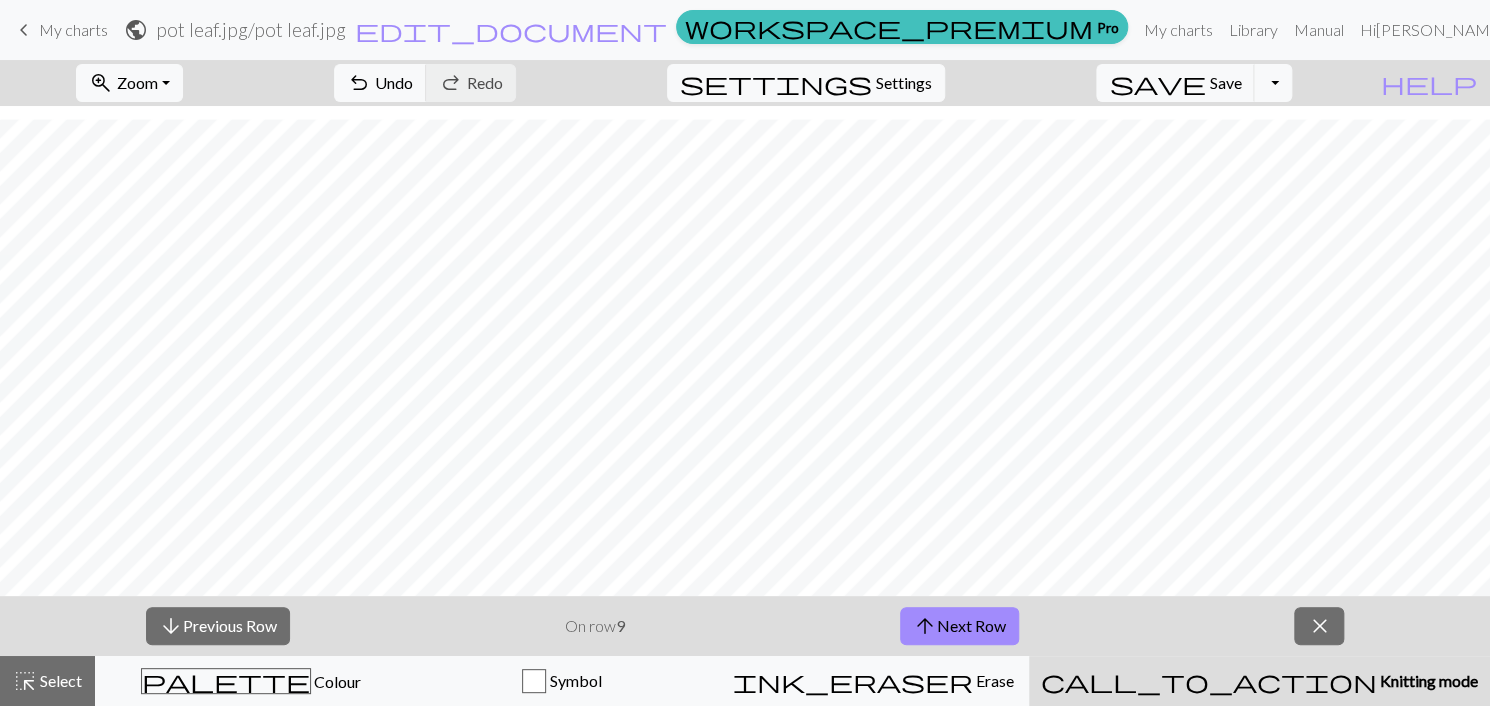 scroll, scrollTop: 1193, scrollLeft: 0, axis: vertical 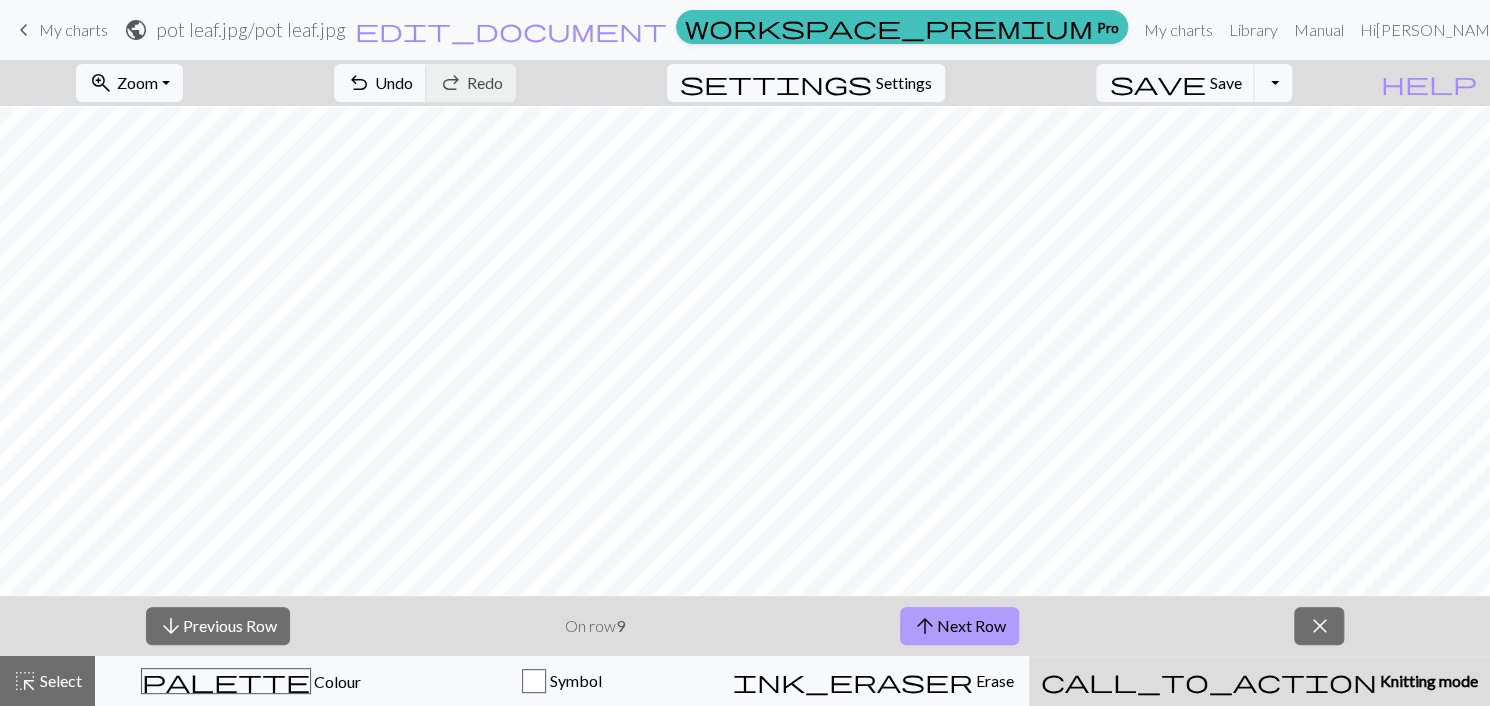 click on "arrow_upward  Next Row" at bounding box center (959, 626) 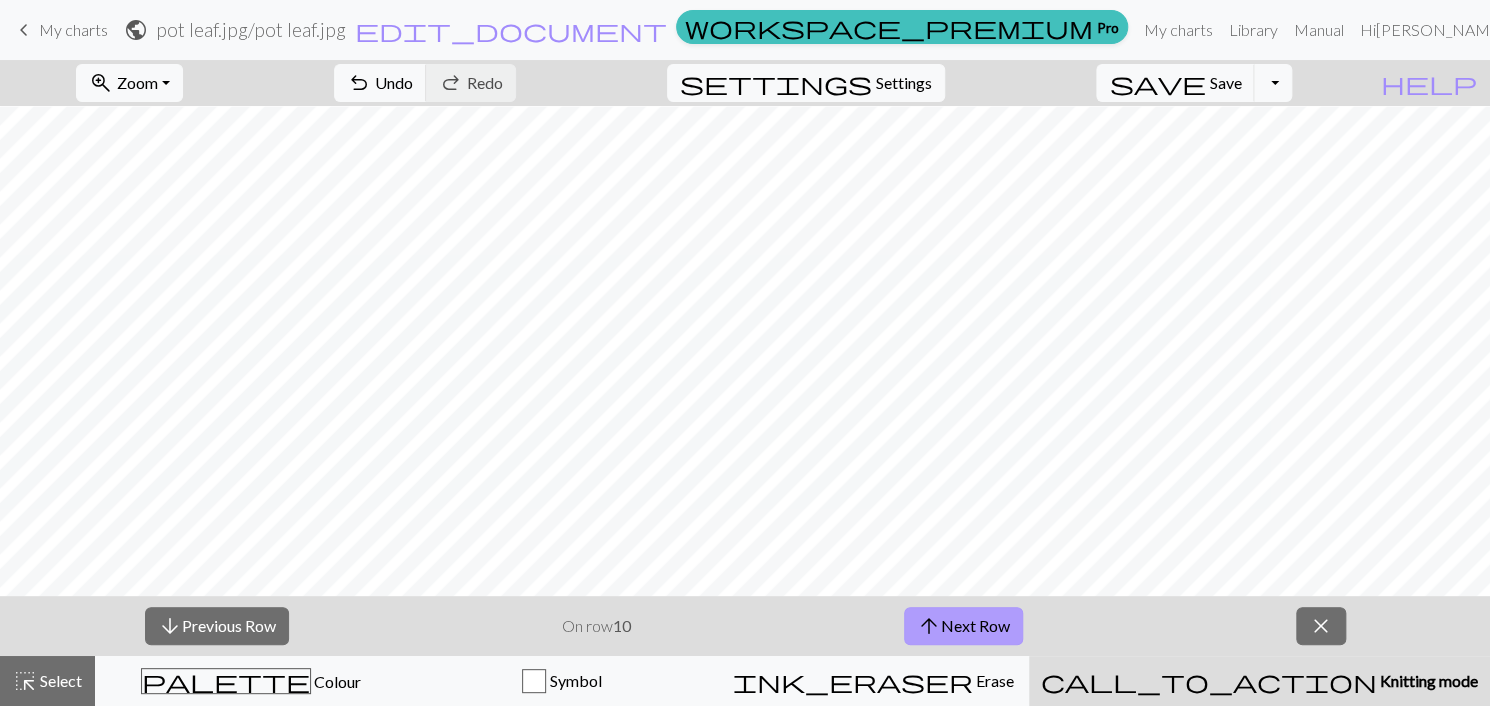 click on "arrow_upward  Next Row" at bounding box center [963, 626] 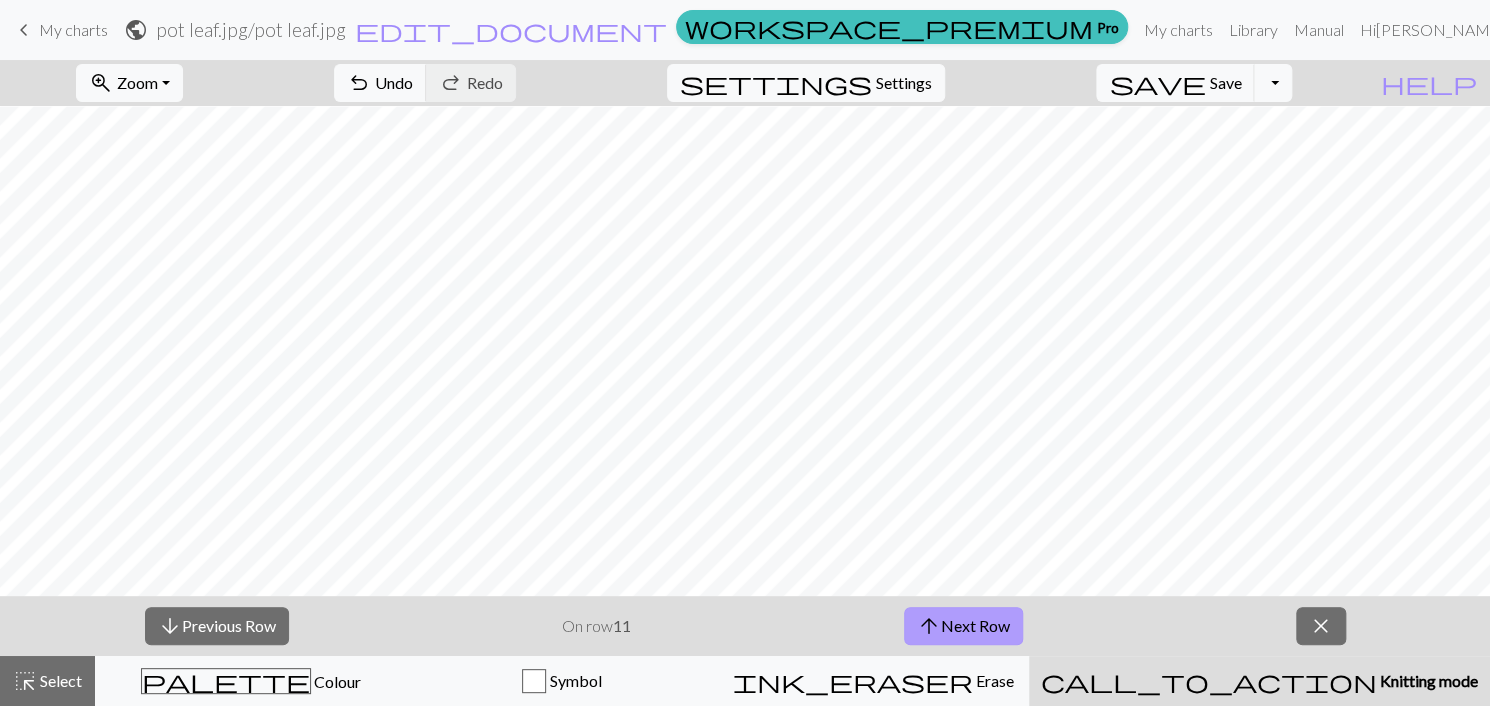 click on "arrow_upward  Next Row" at bounding box center (963, 626) 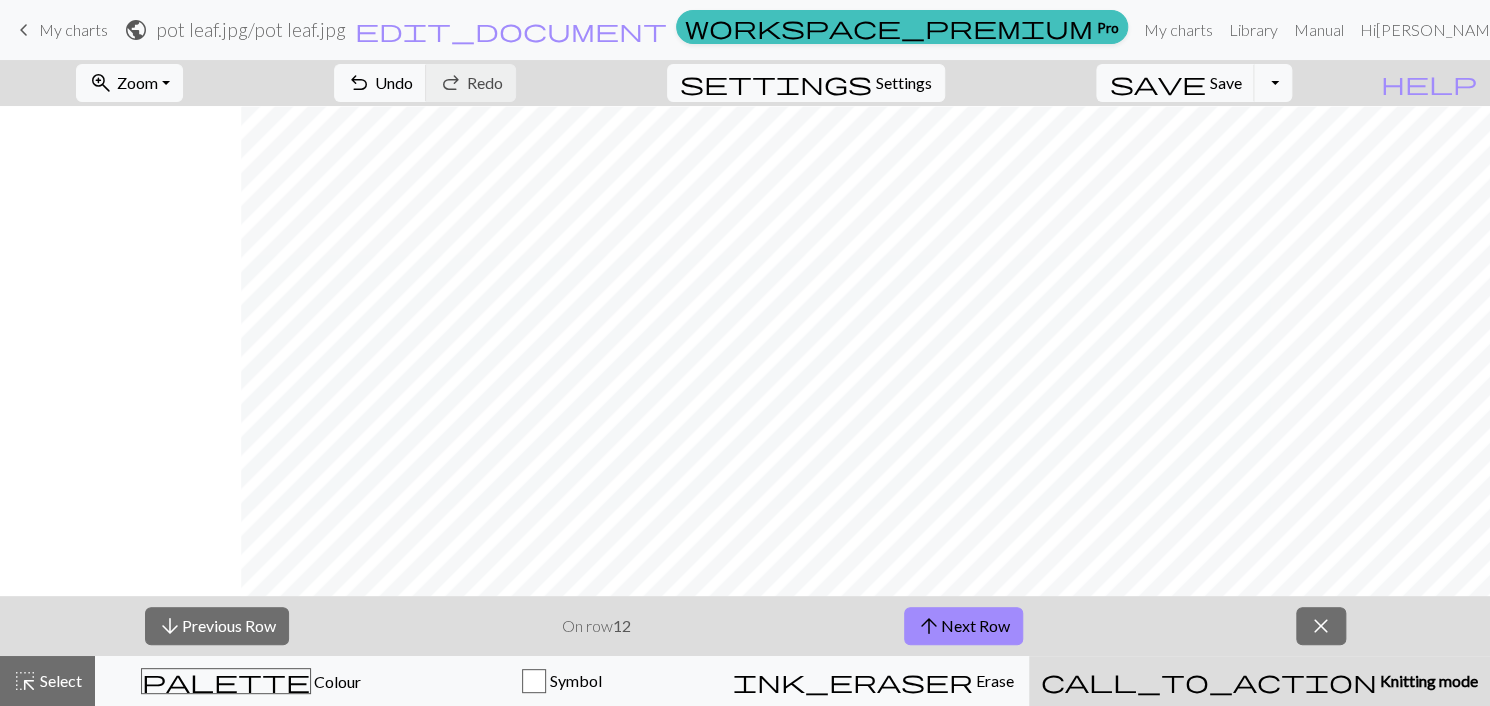 scroll, scrollTop: 1093, scrollLeft: 420, axis: both 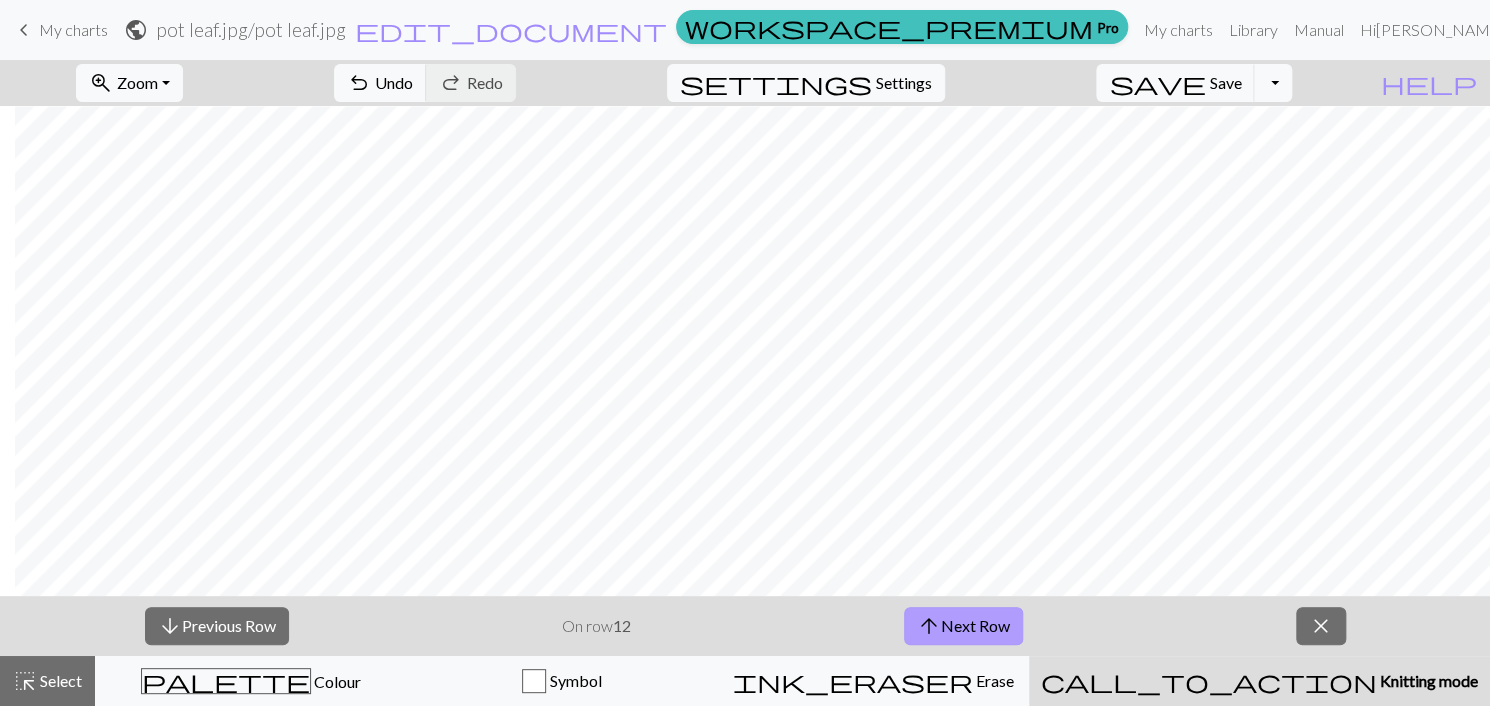 click on "arrow_upward  Next Row" at bounding box center (963, 626) 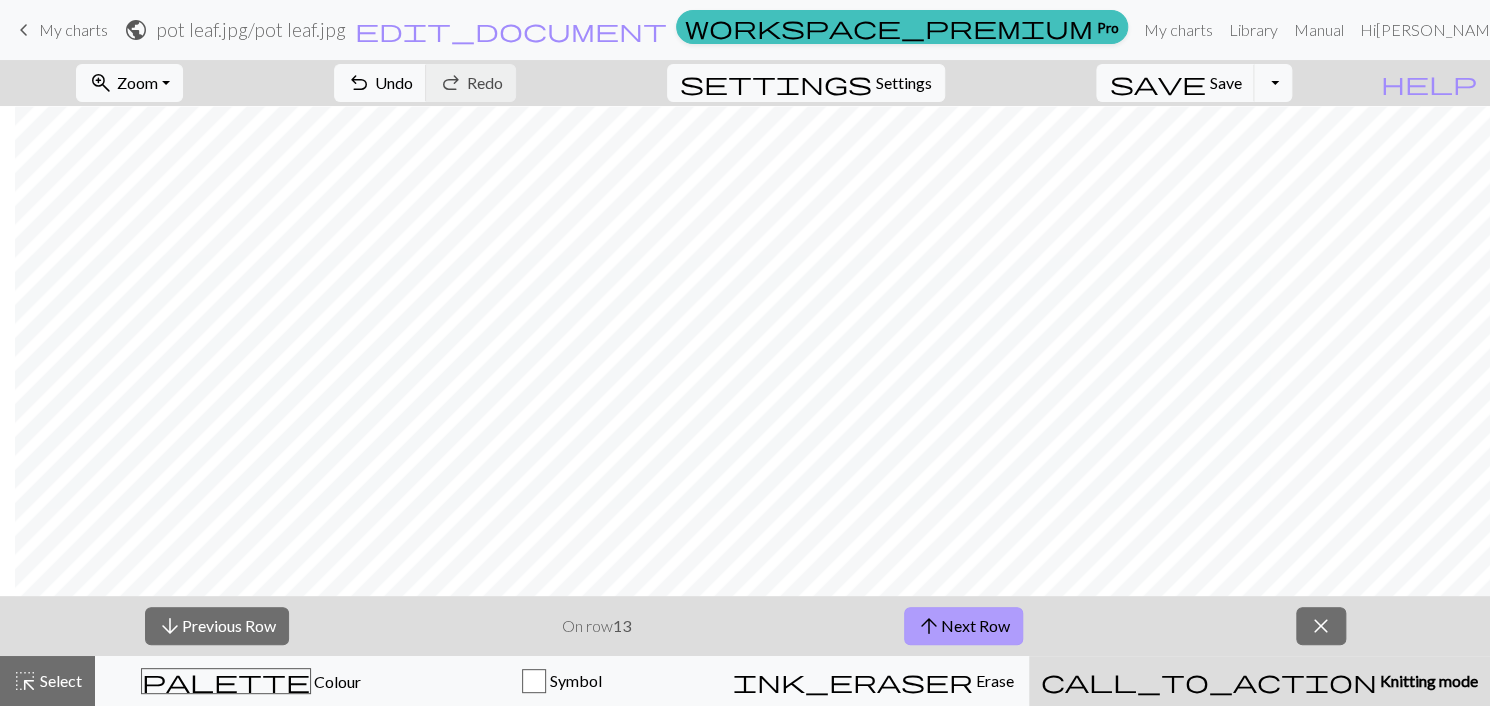 click on "arrow_upward  Next Row" at bounding box center (963, 626) 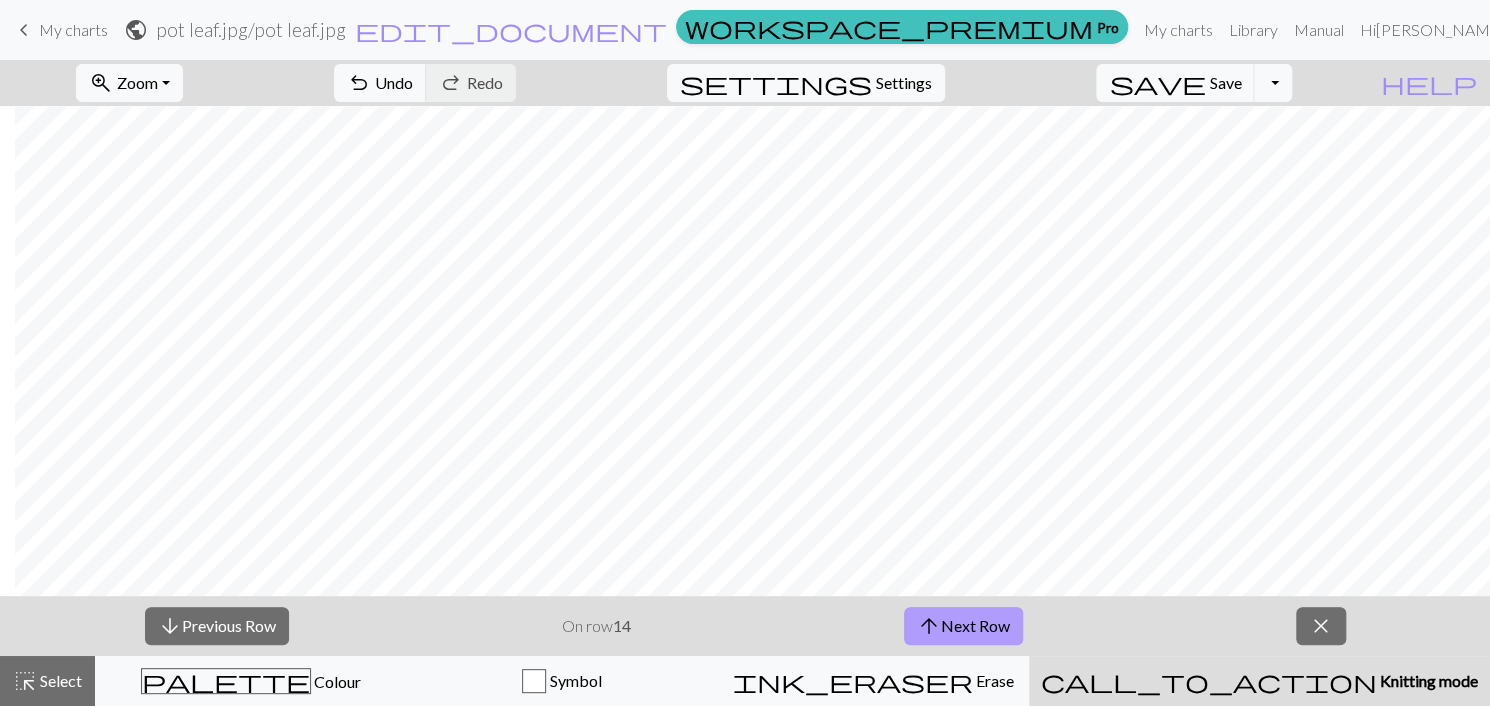 click on "arrow_upward  Next Row" at bounding box center [963, 626] 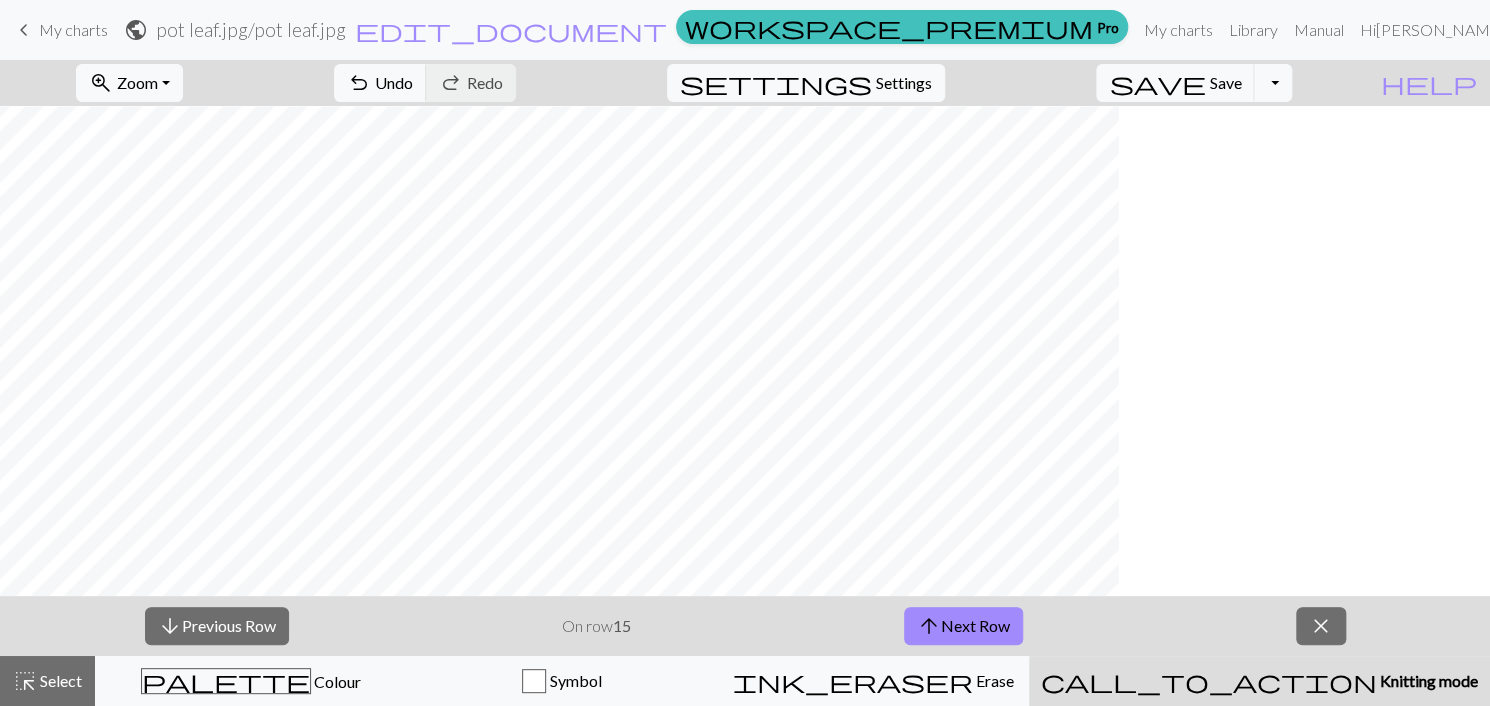 scroll, scrollTop: 1093, scrollLeft: 0, axis: vertical 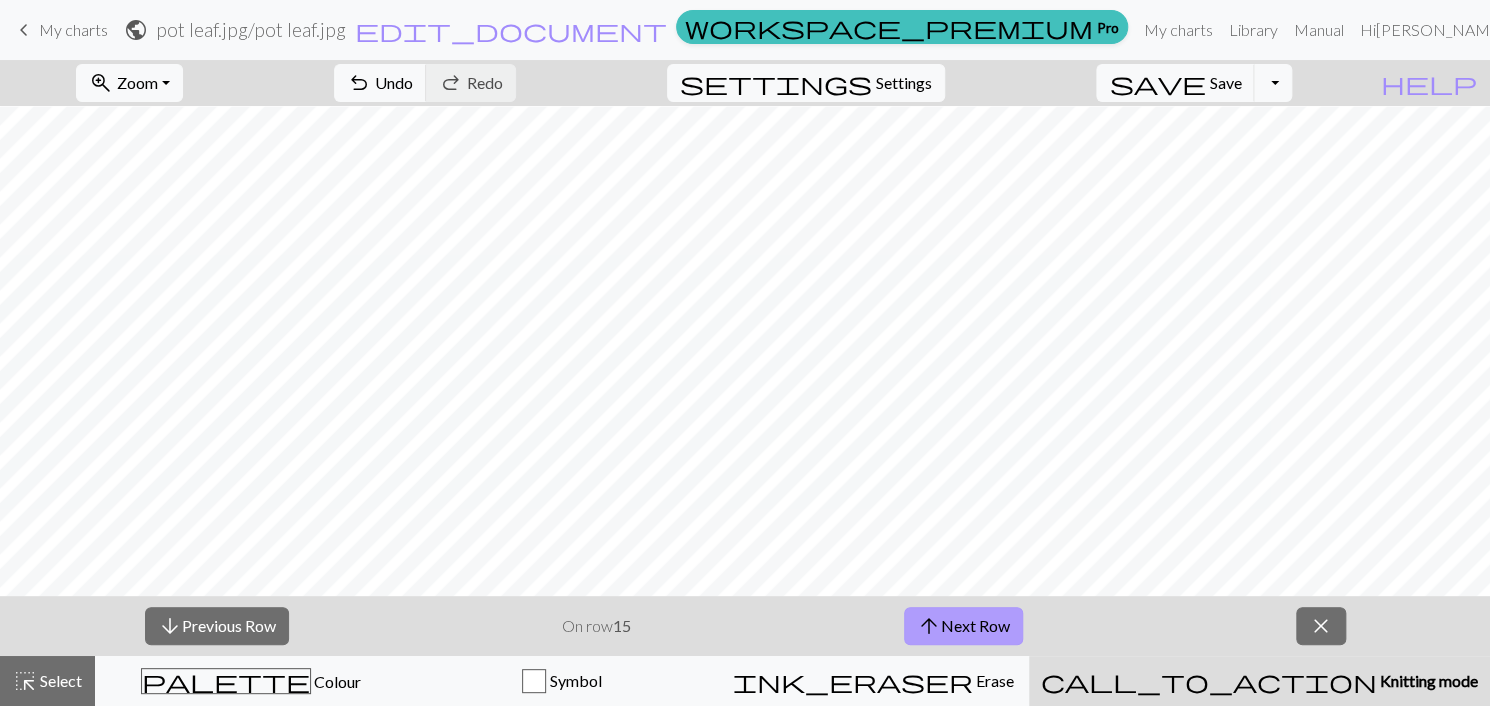 click on "arrow_upward  Next Row" at bounding box center (963, 626) 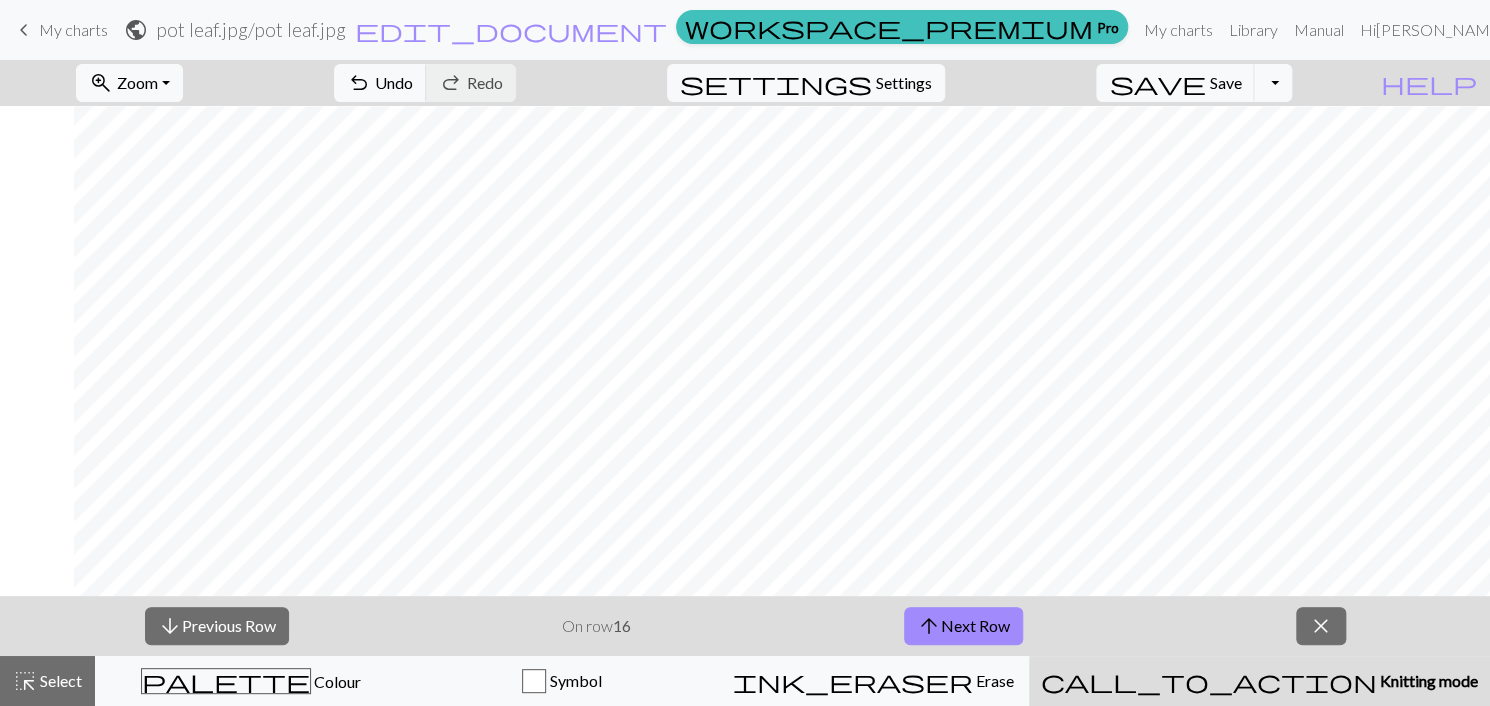 scroll, scrollTop: 1093, scrollLeft: 420, axis: both 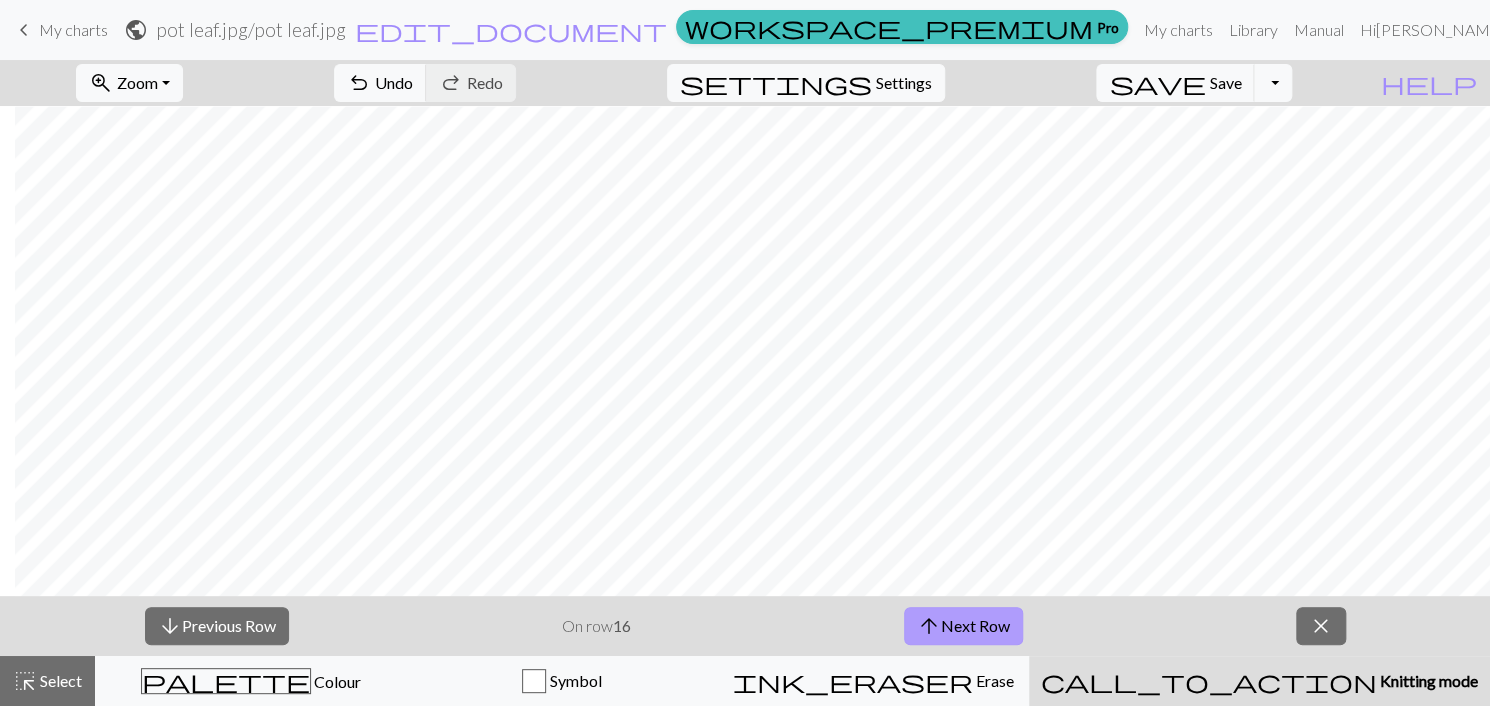 click on "arrow_upward  Next Row" at bounding box center [963, 626] 